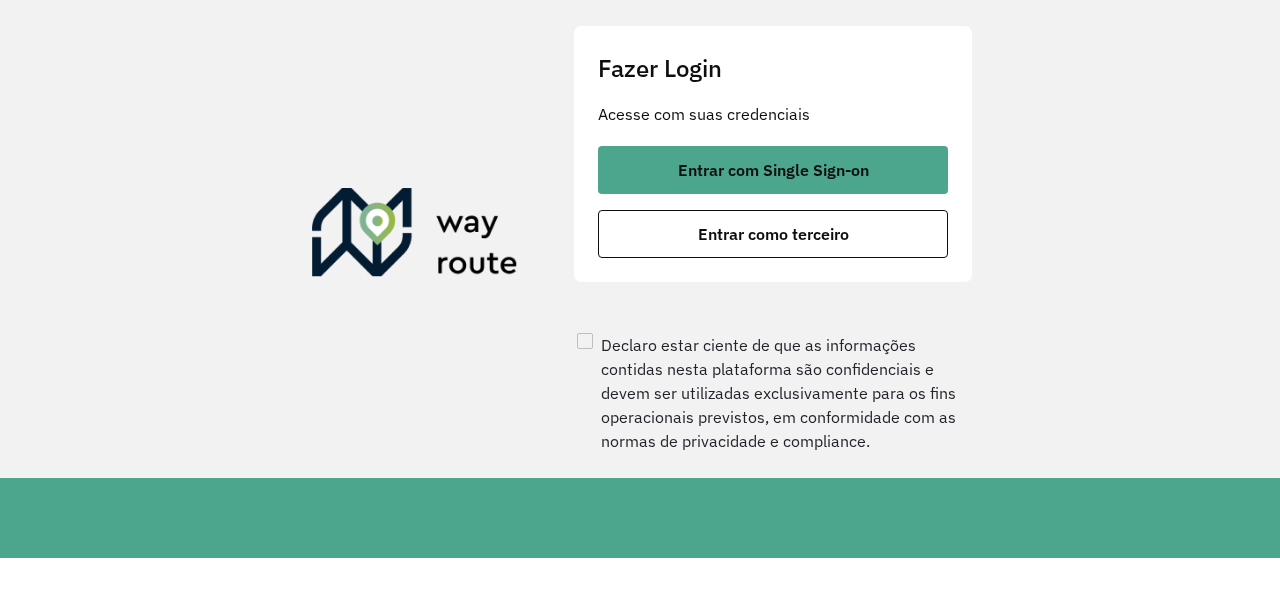 scroll, scrollTop: 0, scrollLeft: 0, axis: both 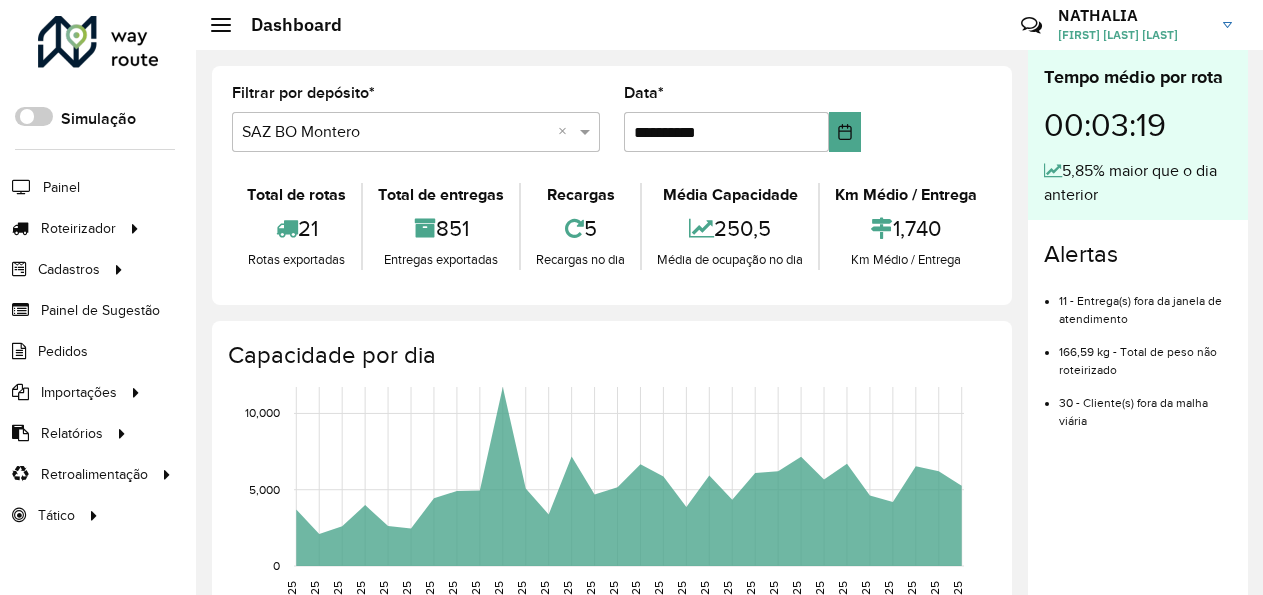click on "**********" 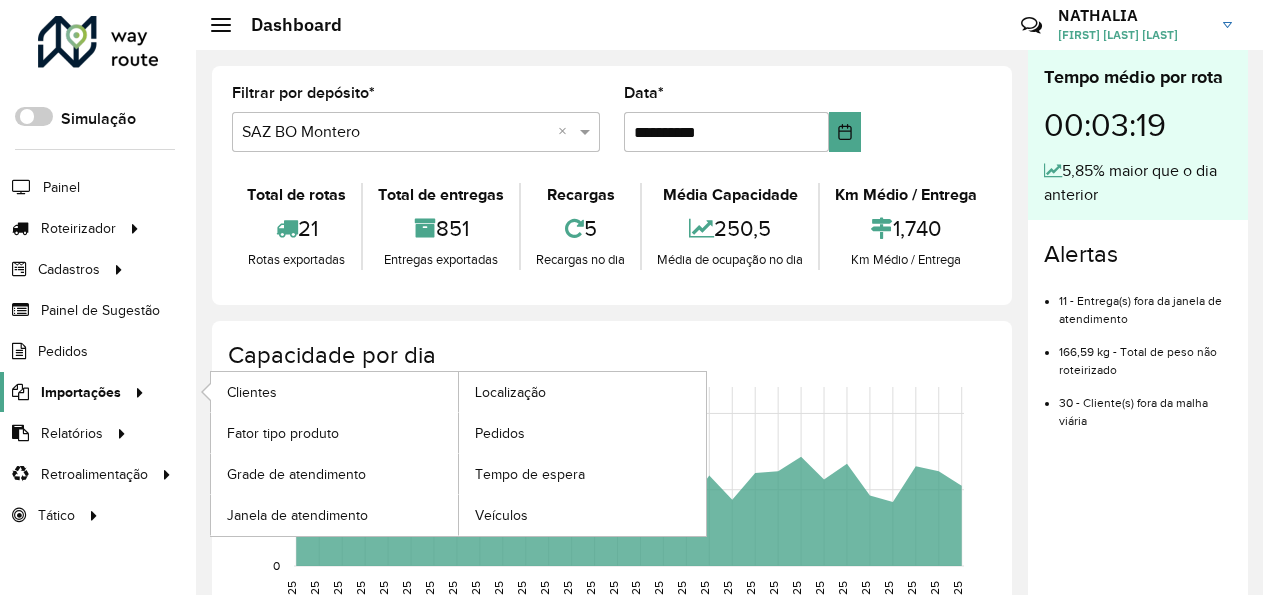 click 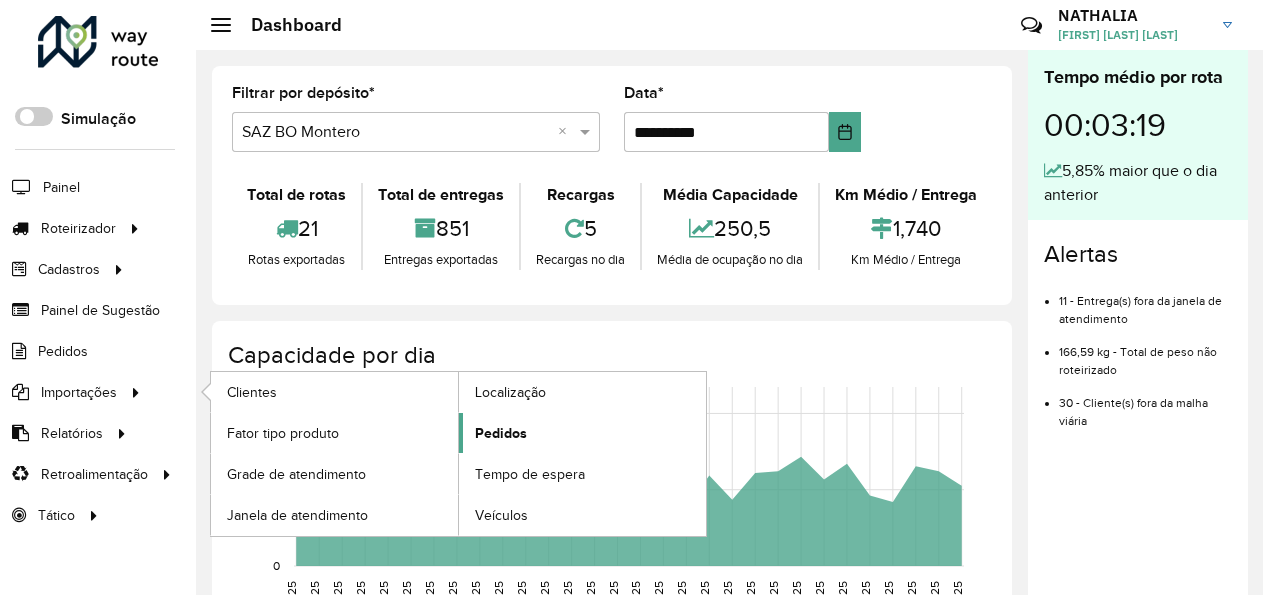 click on "Pedidos" 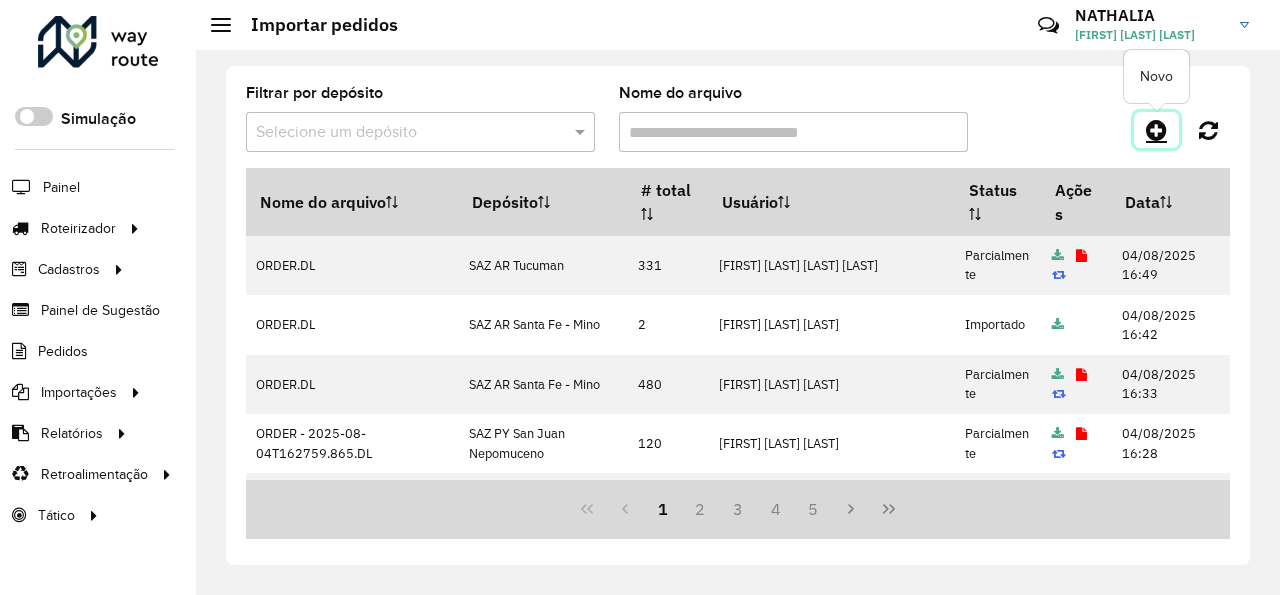 click 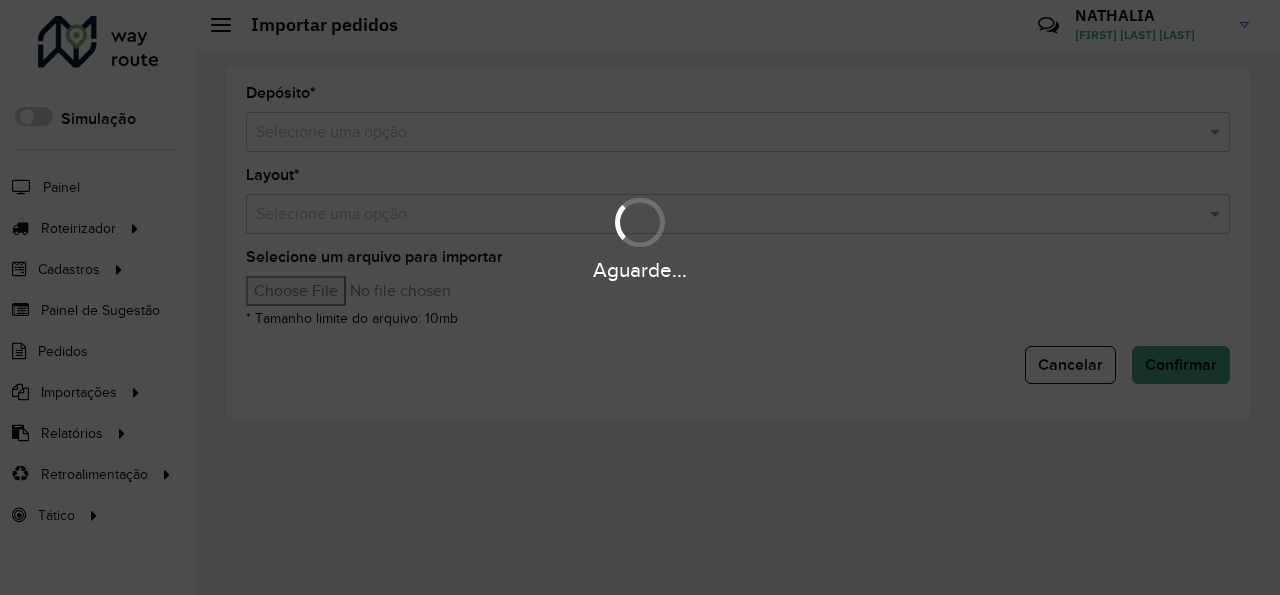 click on "Aguarde..." at bounding box center [640, 297] 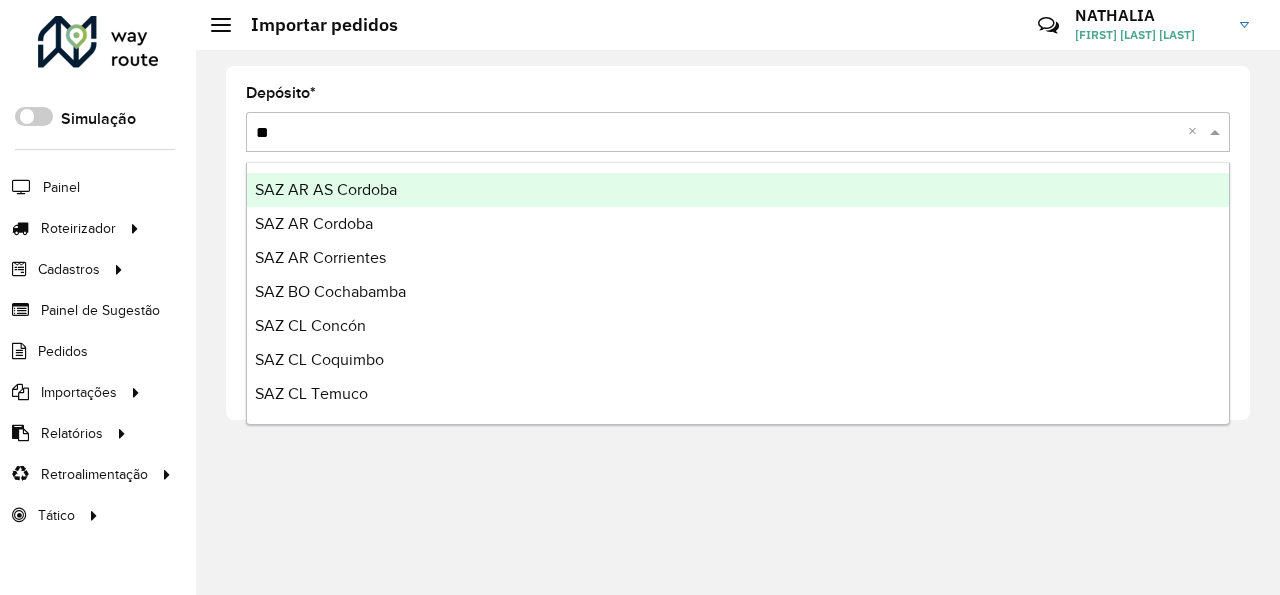 type on "***" 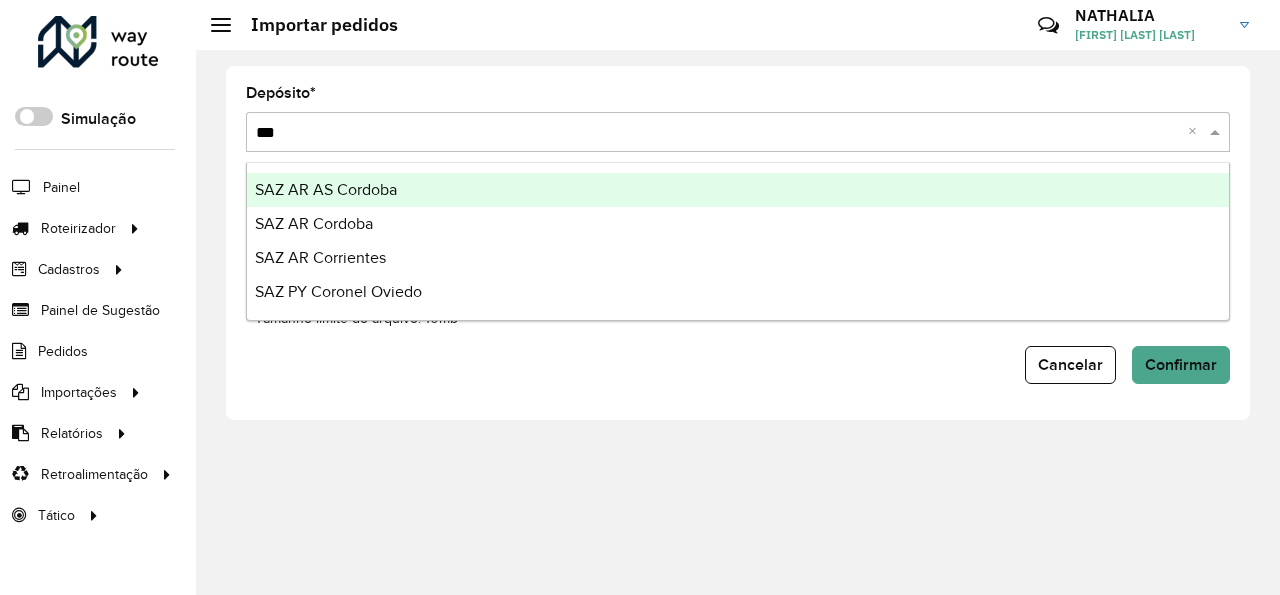 click on "SAZ AR AS Cordoba" at bounding box center (738, 190) 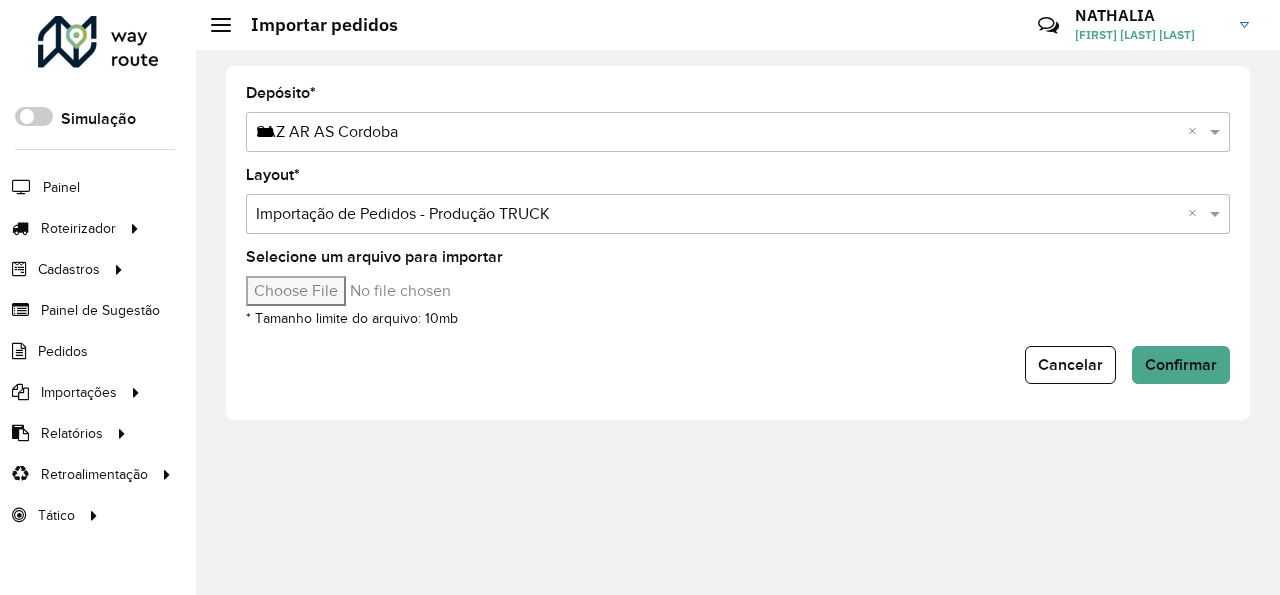 click on "Selecione um arquivo para importar" at bounding box center [416, 291] 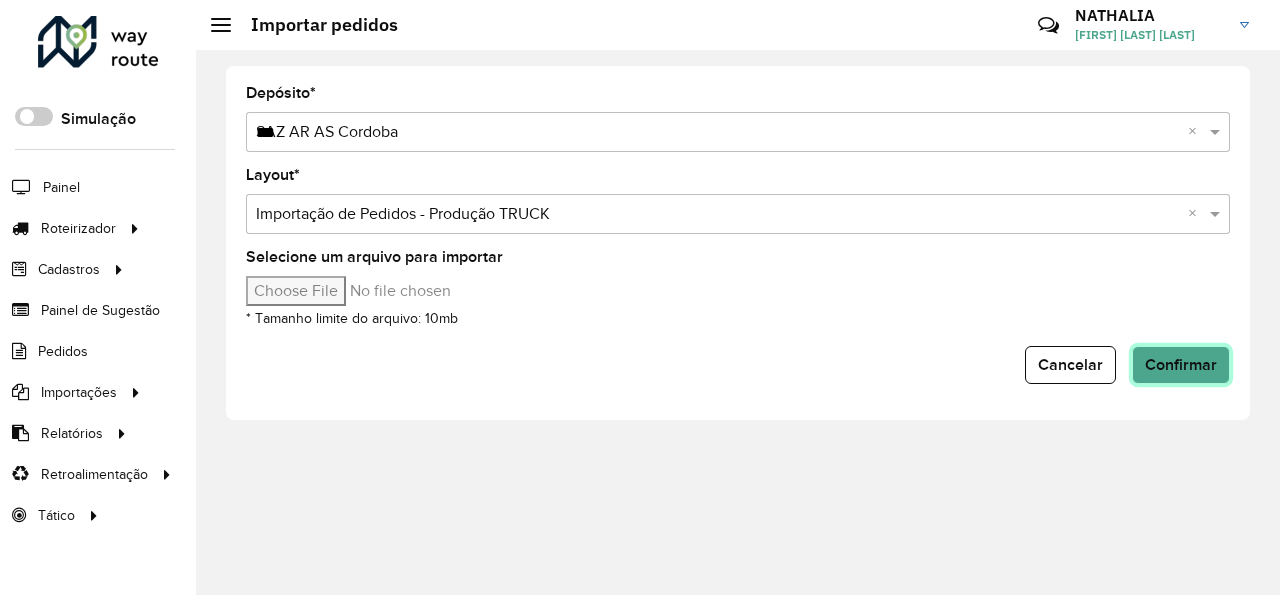 click on "Confirmar" 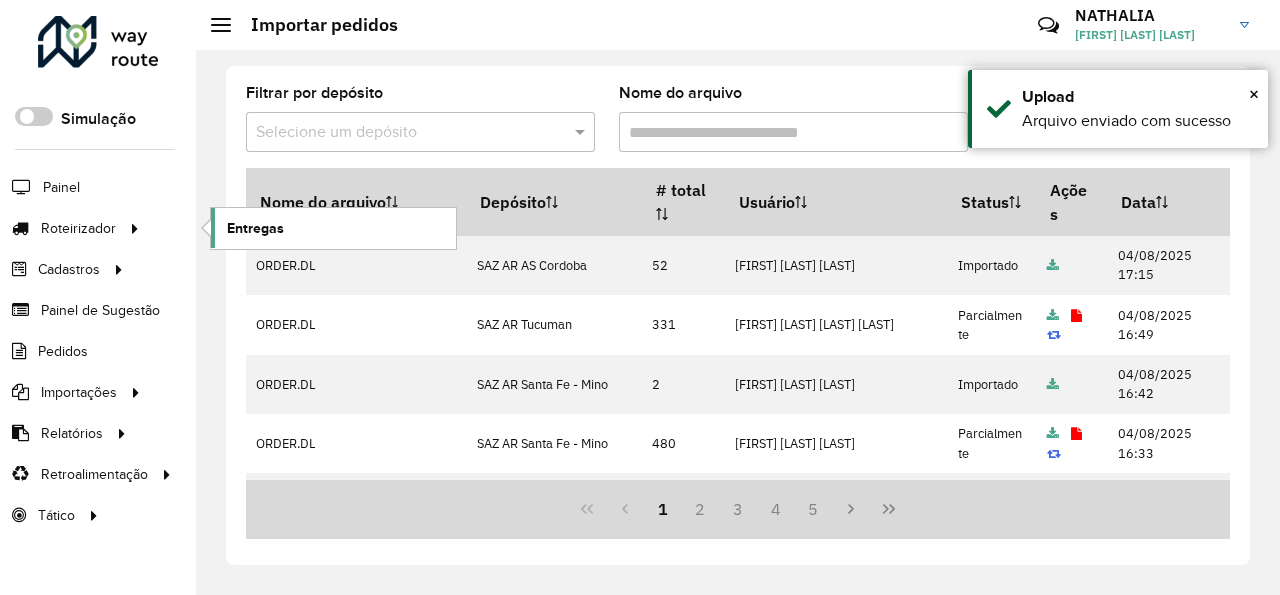click on "Entregas" 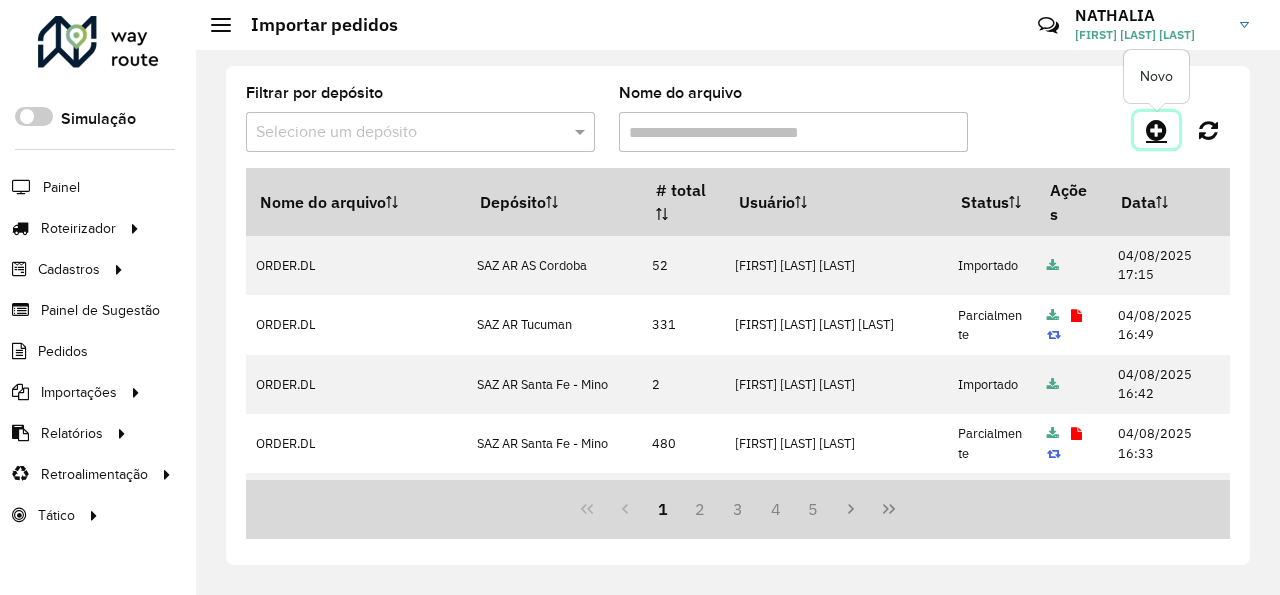 click 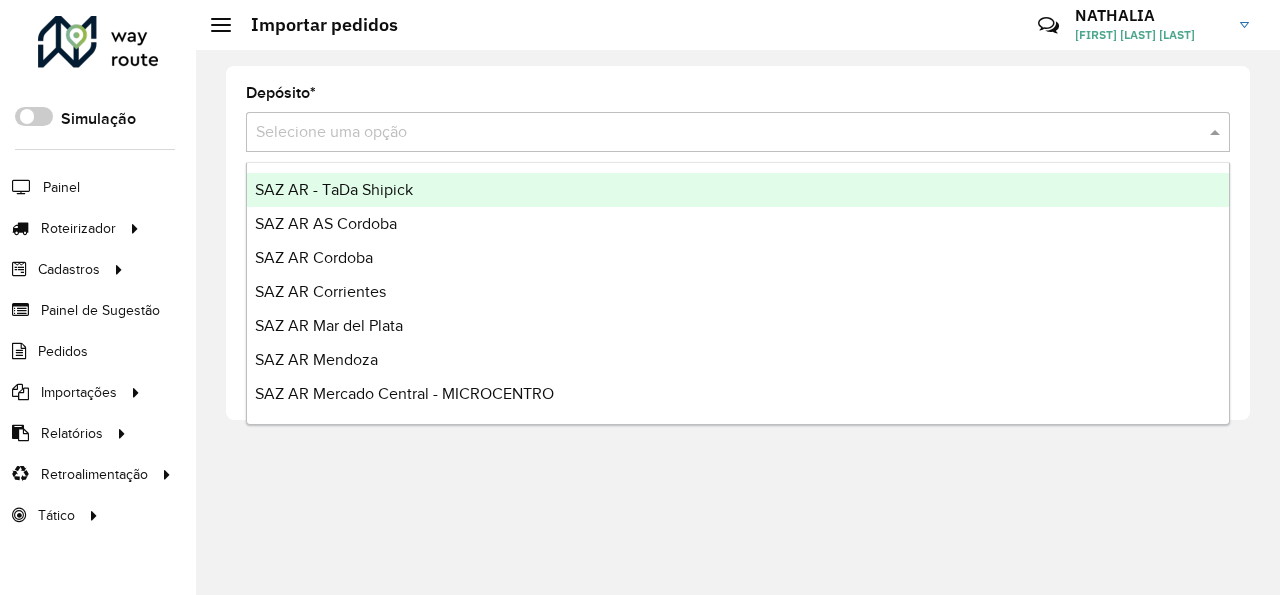 click at bounding box center (718, 133) 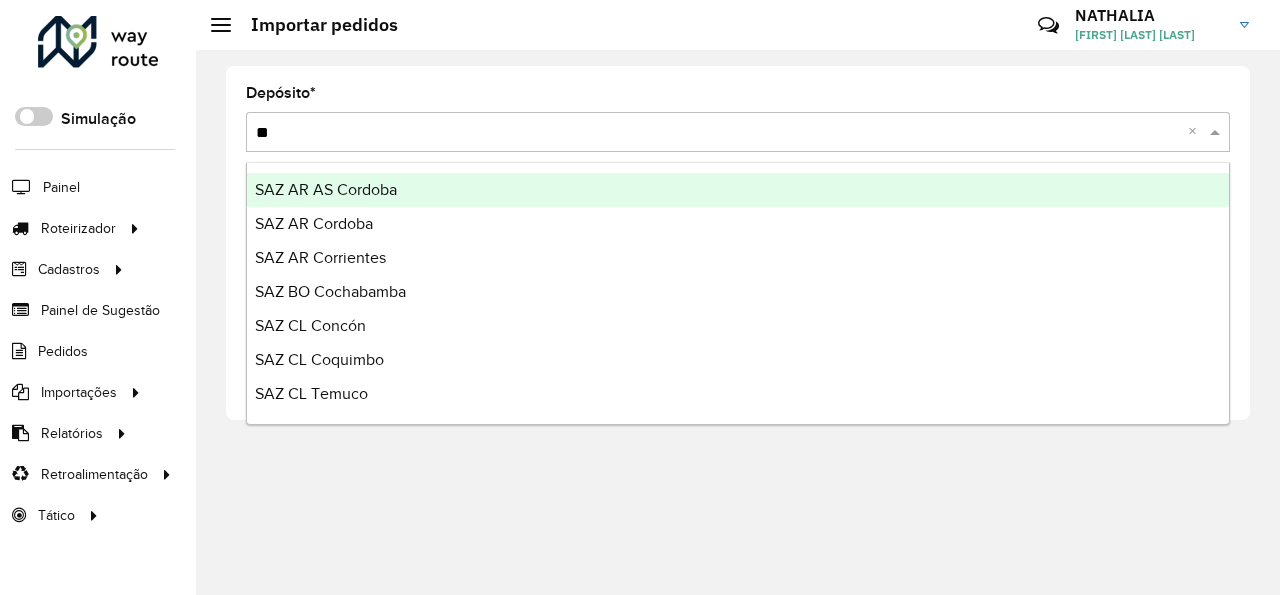 type on "***" 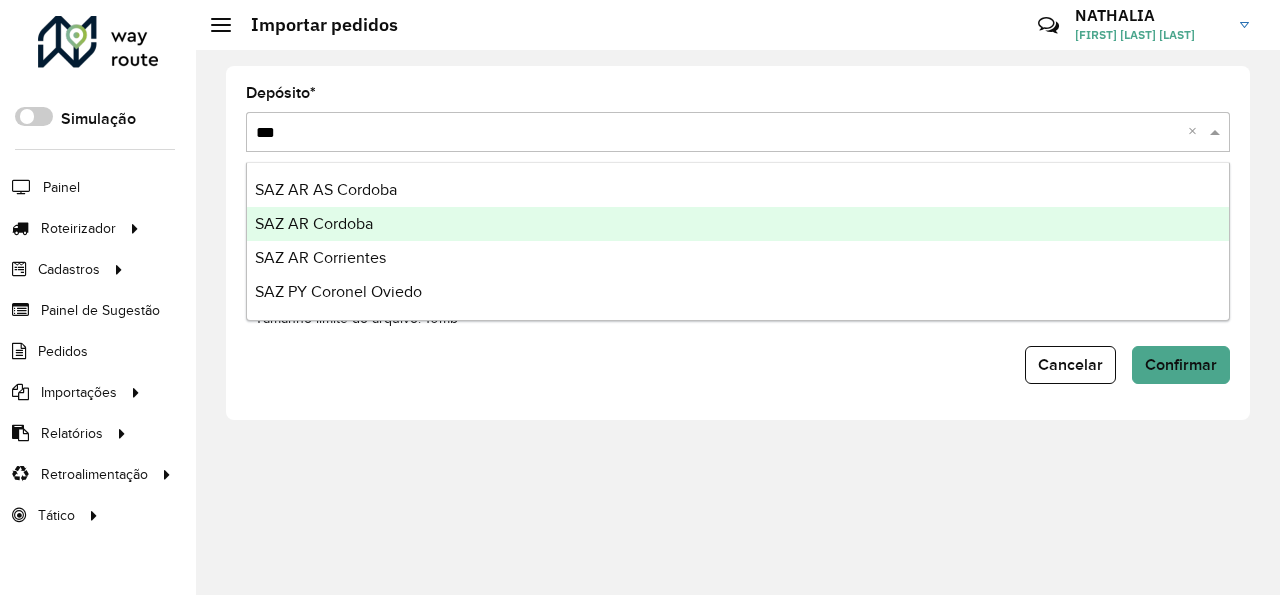 click on "SAZ AR Cordoba" at bounding box center [738, 224] 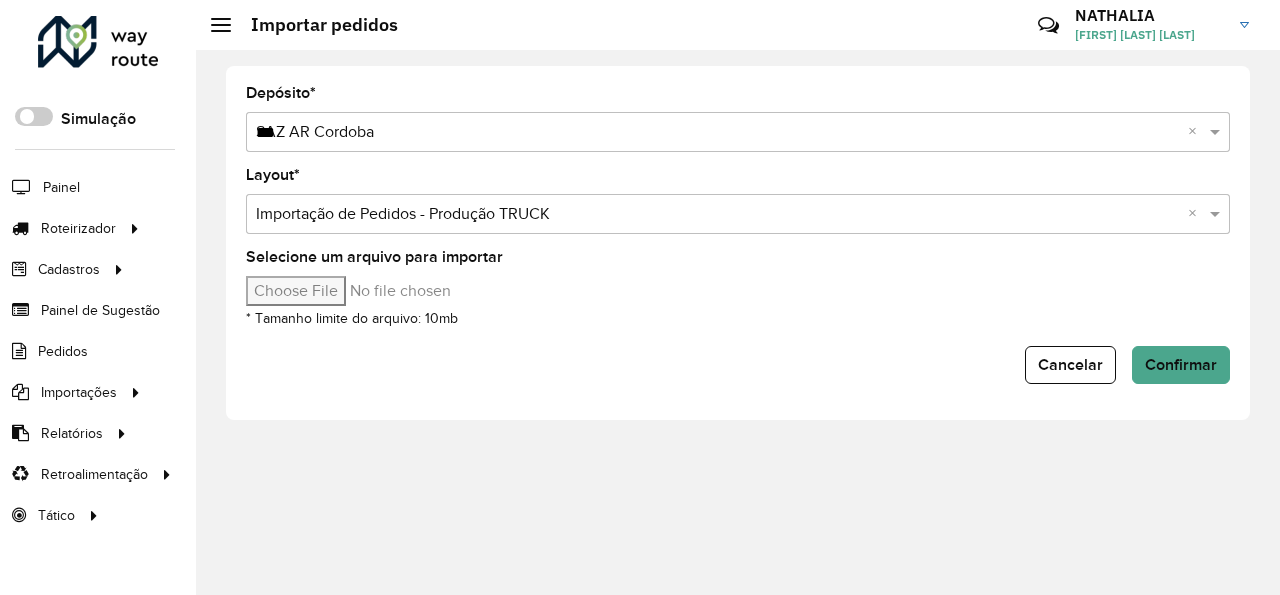 click on "Selecione um arquivo para importar" at bounding box center [416, 291] 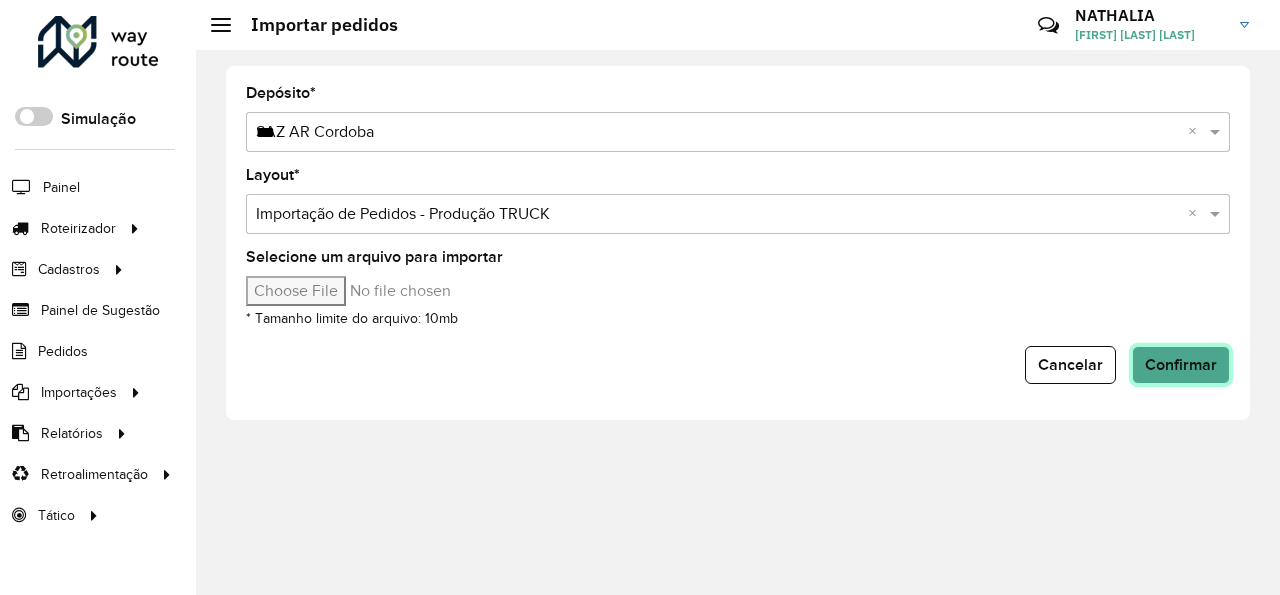 click on "Confirmar" 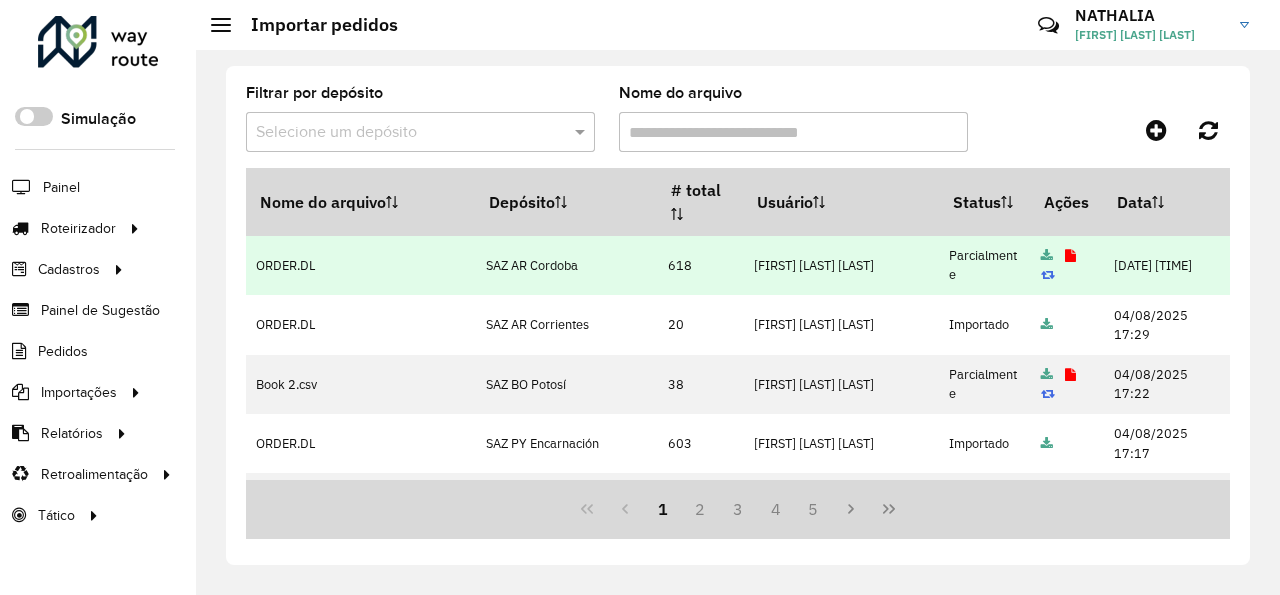 click at bounding box center (1066, 265) 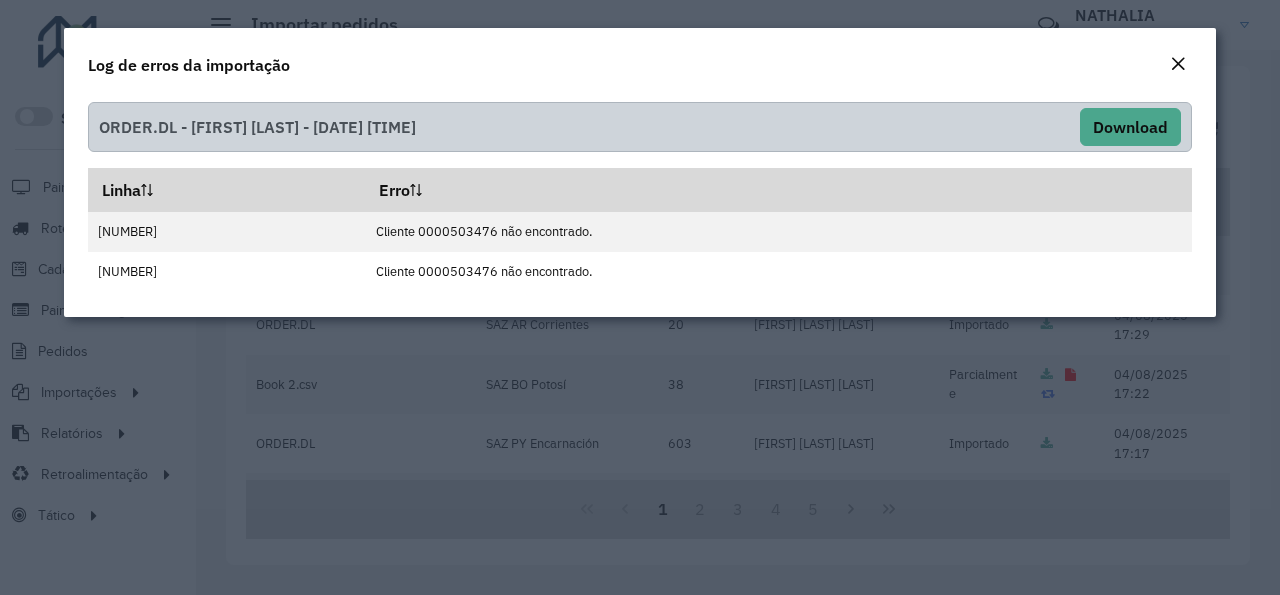 click 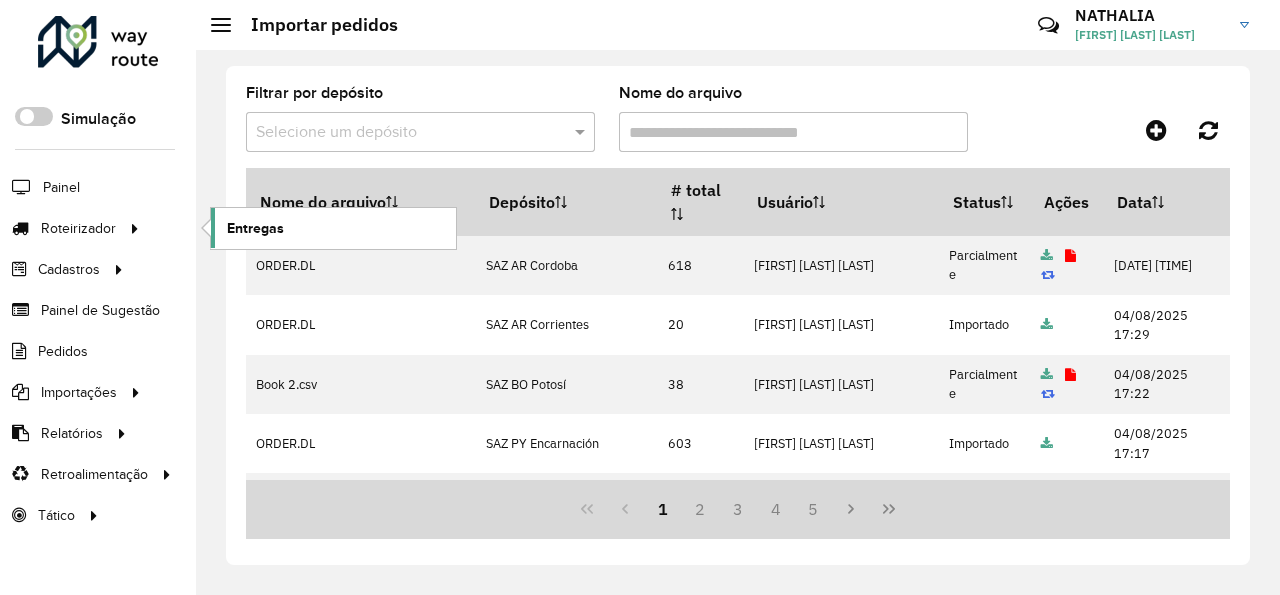 click on "Entregas" 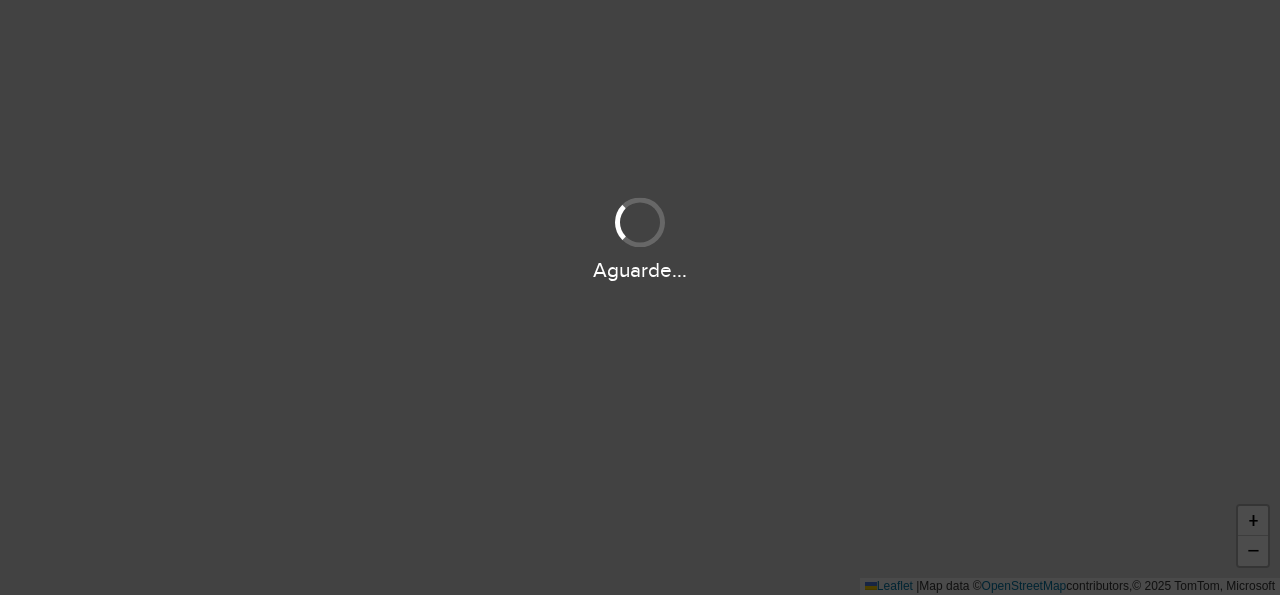 scroll, scrollTop: 0, scrollLeft: 0, axis: both 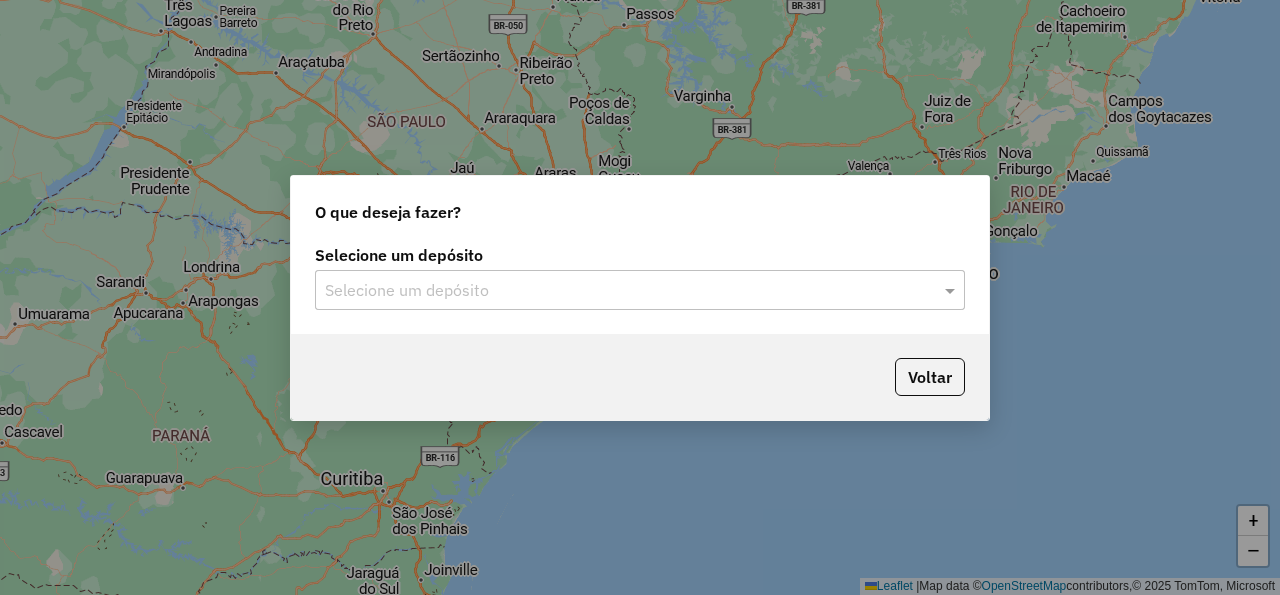 click 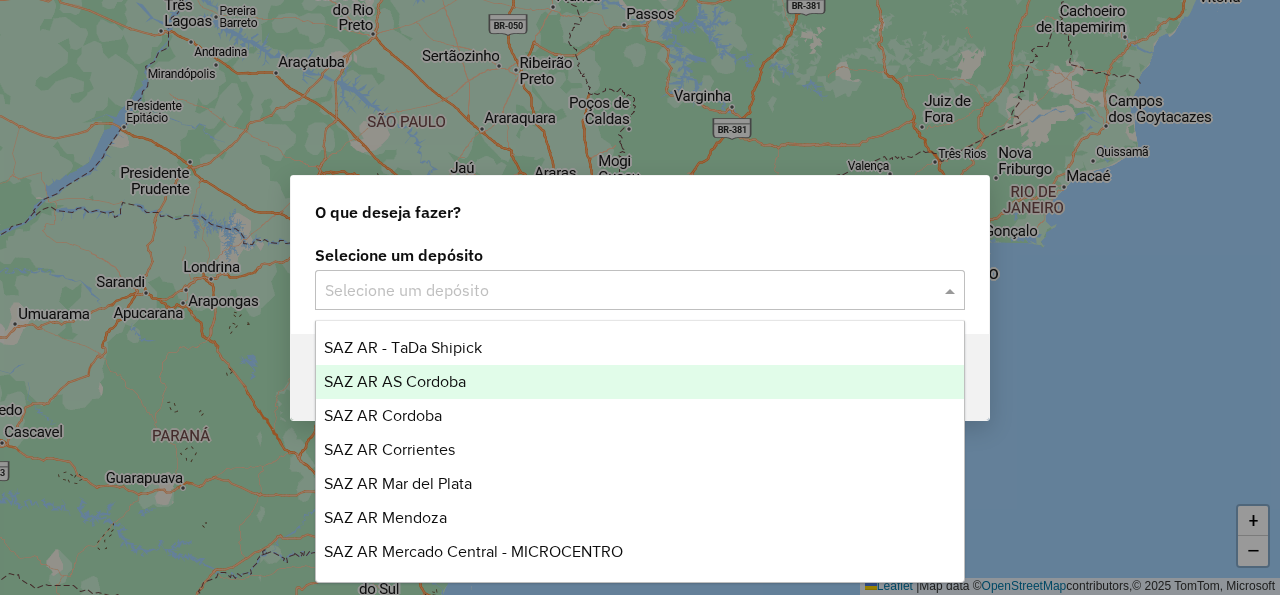 click on "SAZ AR AS Cordoba" at bounding box center [395, 381] 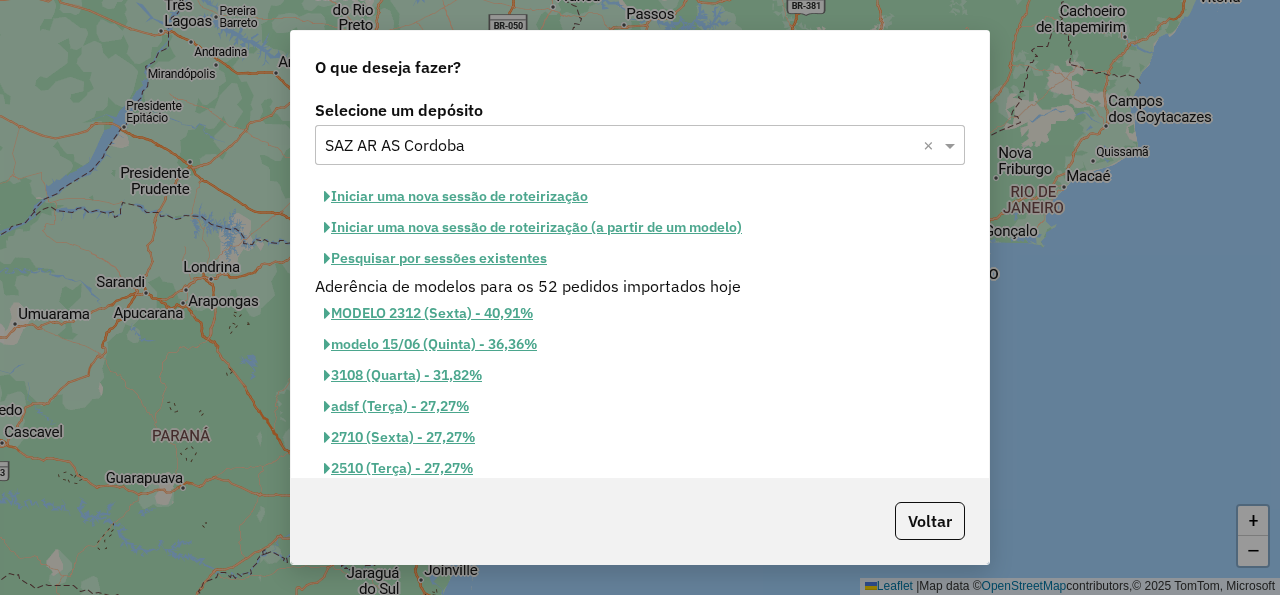 click on "Iniciar uma nova sessão de roteirização" 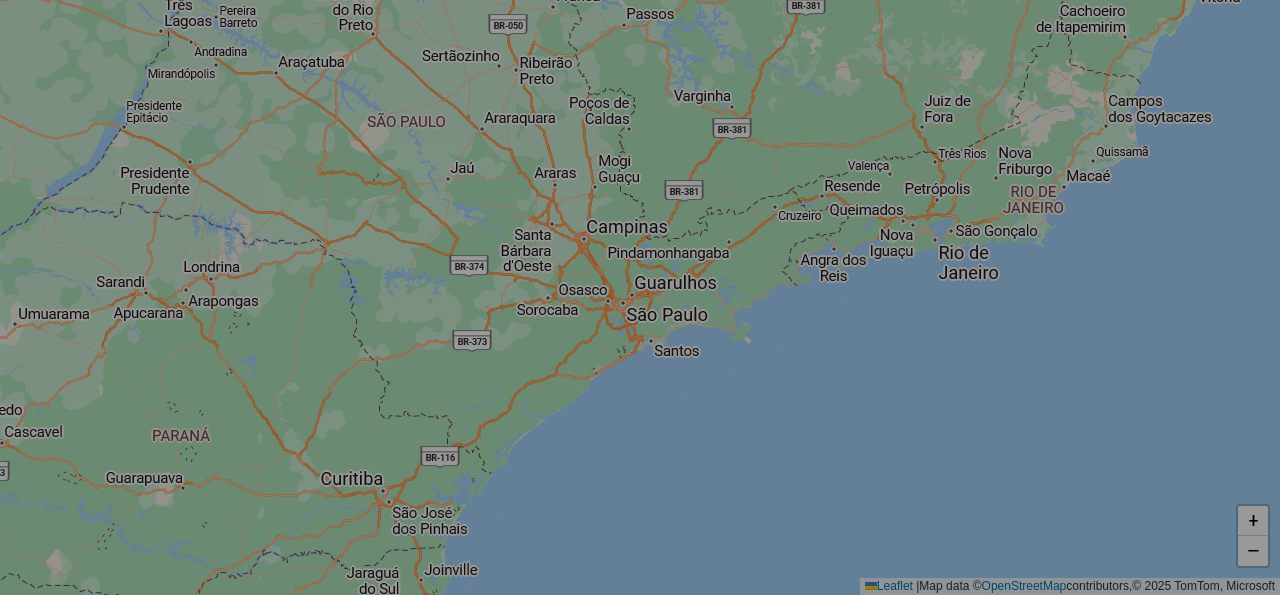 select on "*" 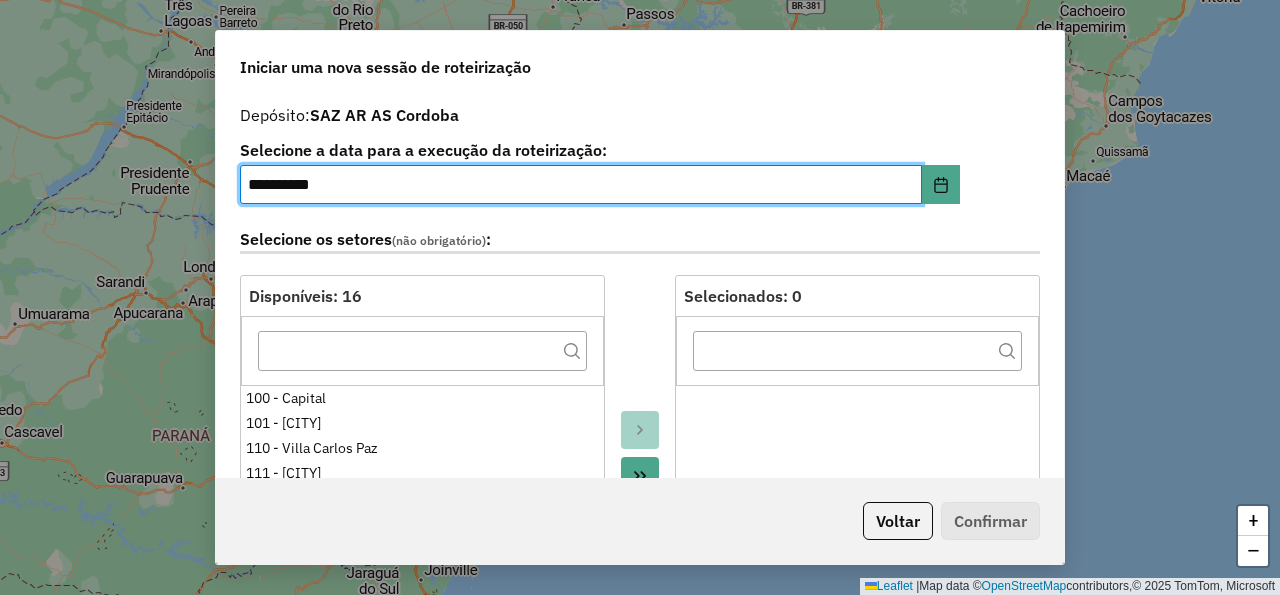 scroll, scrollTop: 480, scrollLeft: 0, axis: vertical 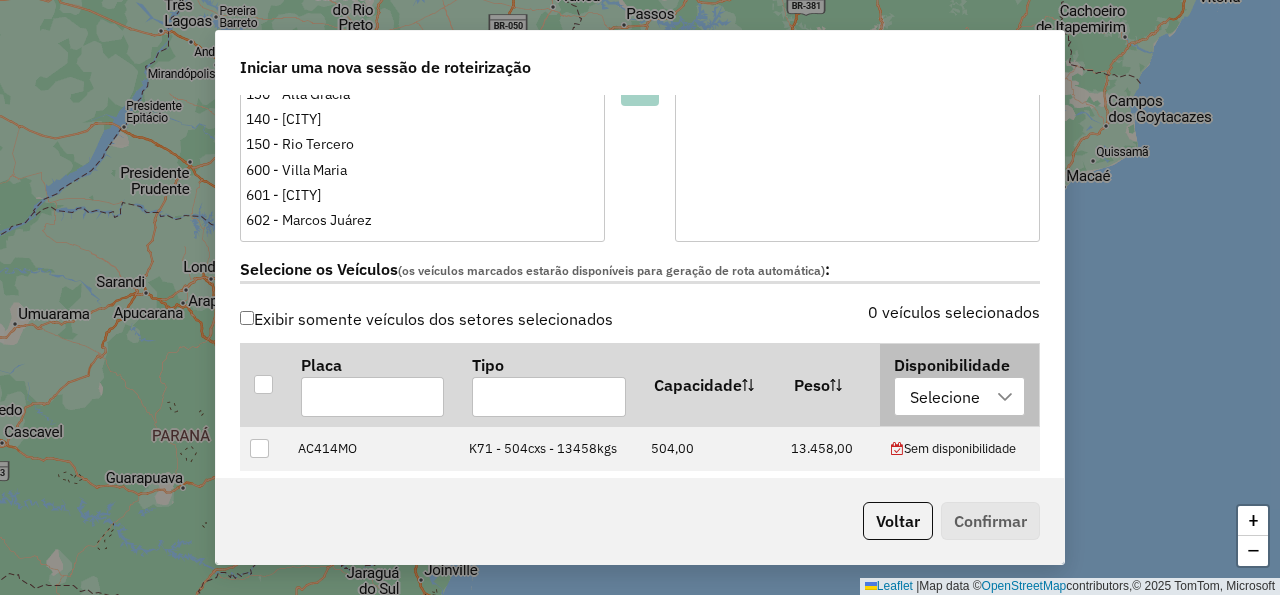 click on "Selecione" at bounding box center [945, 397] 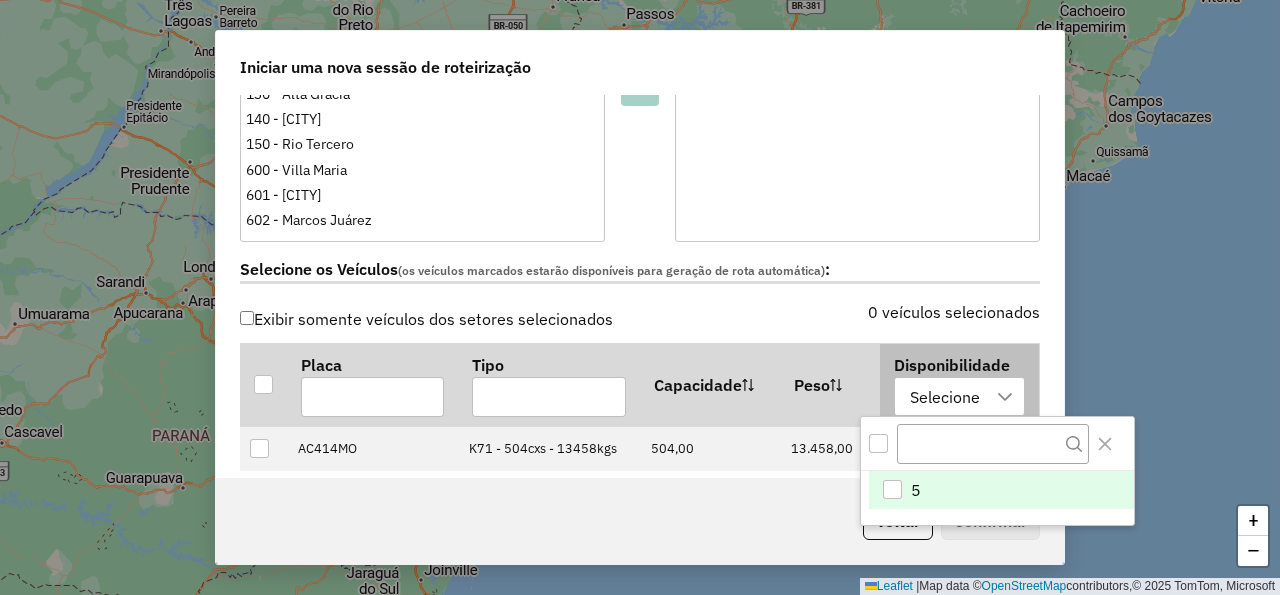 scroll, scrollTop: 14, scrollLeft: 105, axis: both 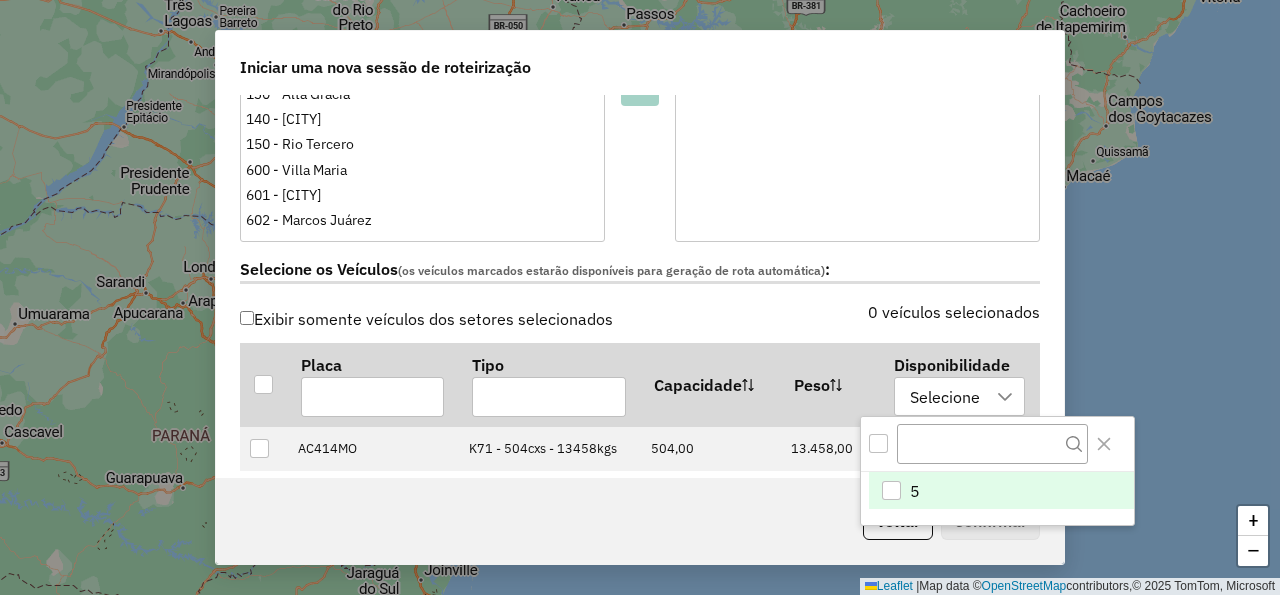 click at bounding box center [997, 444] 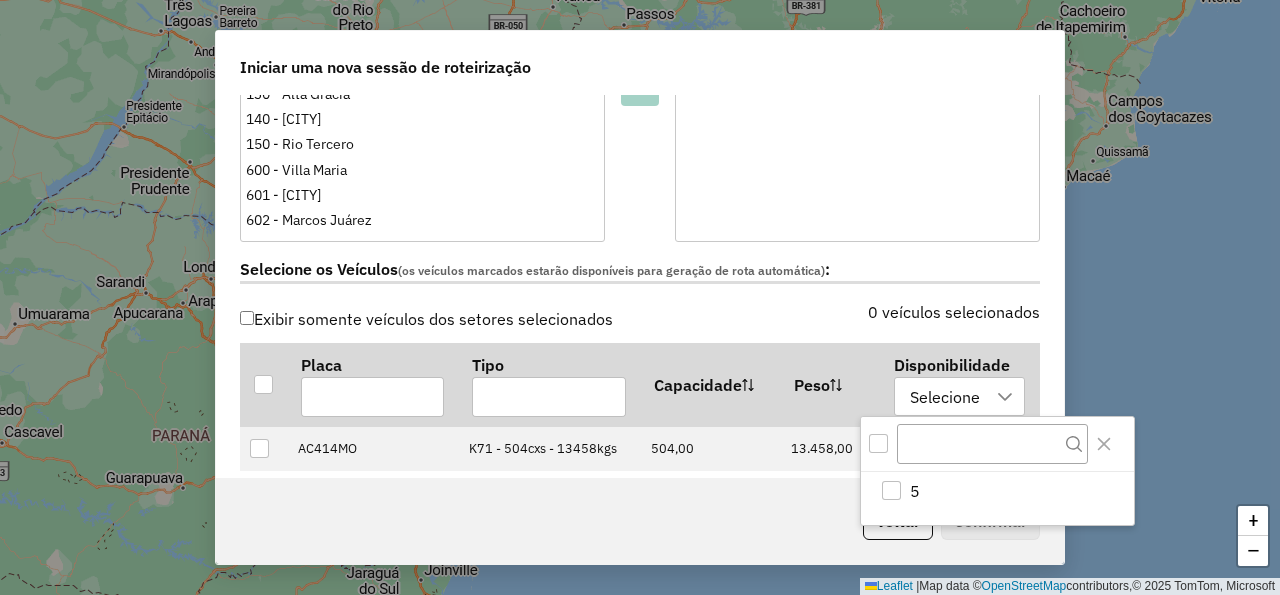 click on "(os veículos marcados estarão disponíveis para geração de rota automática)" 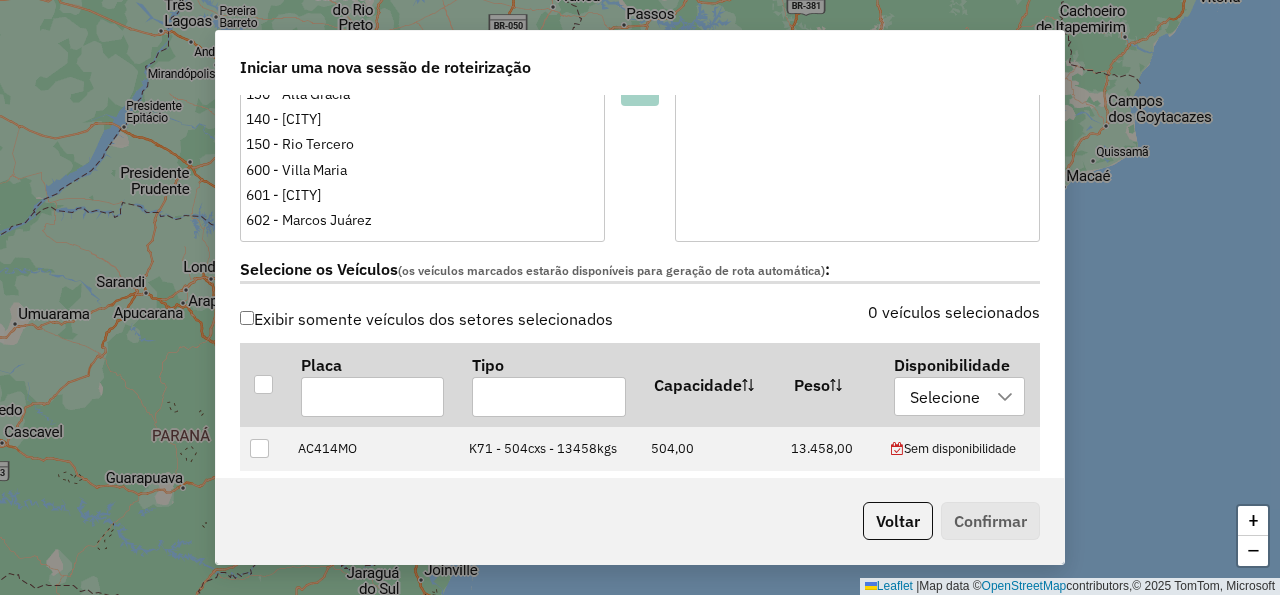 scroll, scrollTop: 600, scrollLeft: 0, axis: vertical 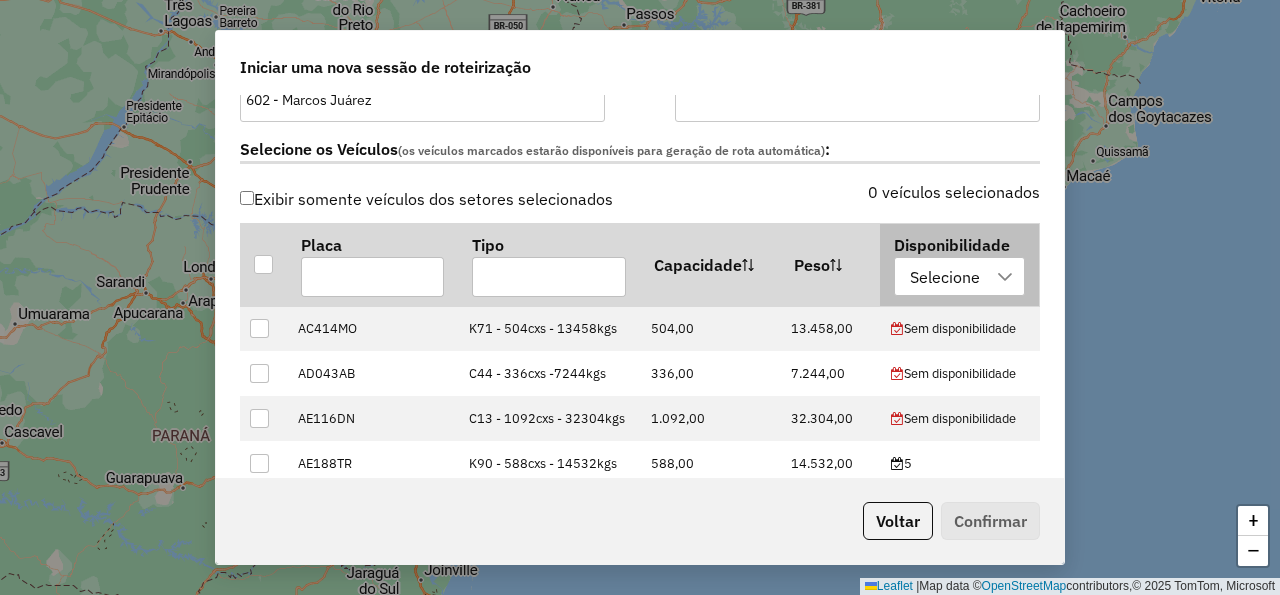 click on "Selecione" at bounding box center [945, 277] 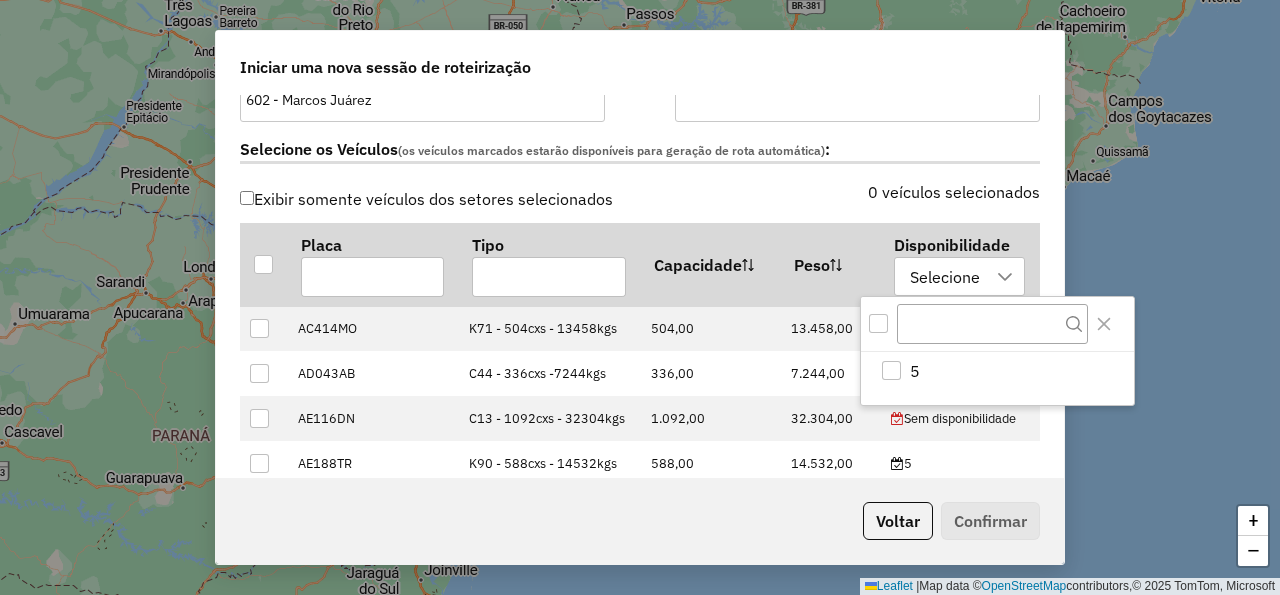 click at bounding box center (878, 323) 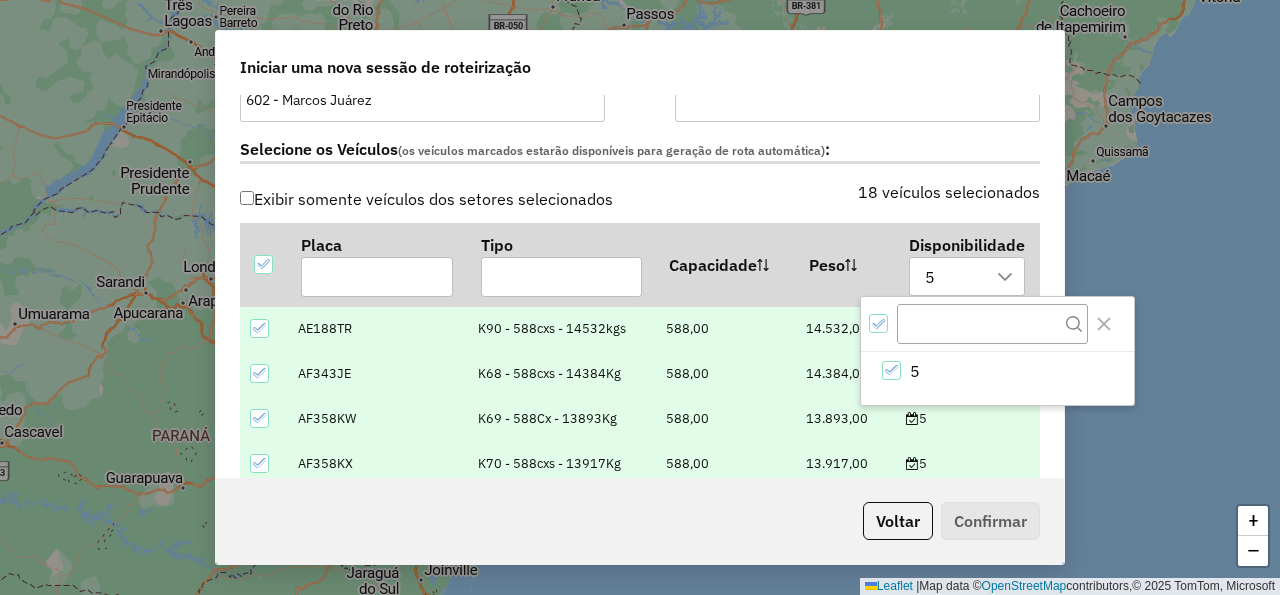 click on "18 veículos selecionados" 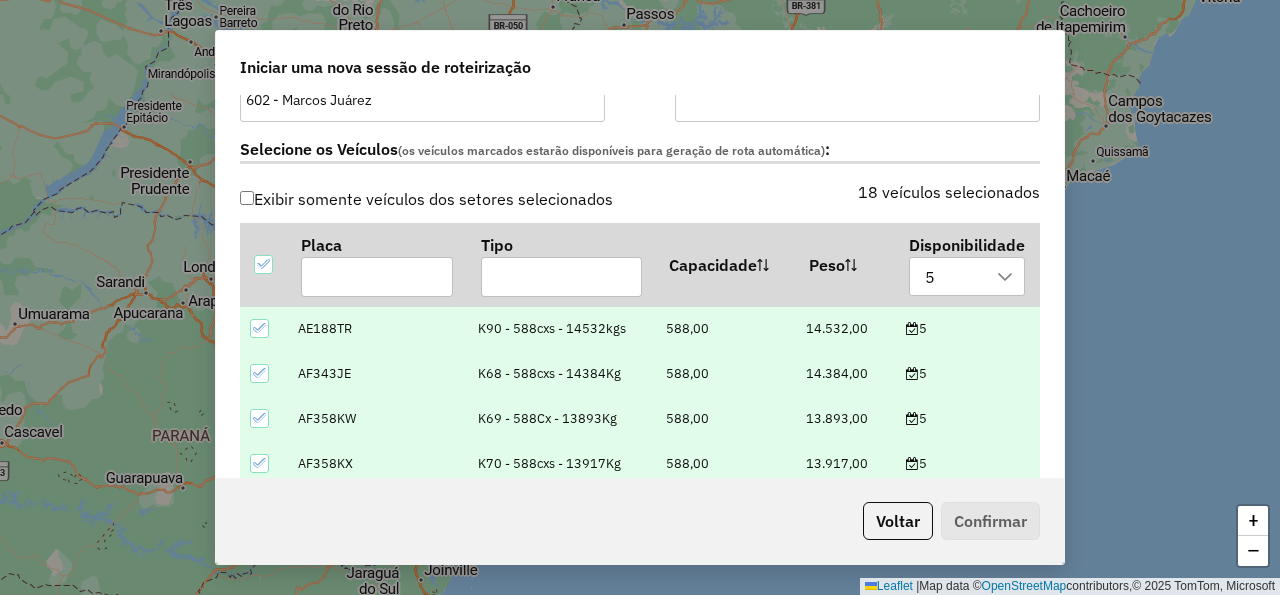 click on "(os veículos marcados estarão disponíveis para geração de rota automática)" 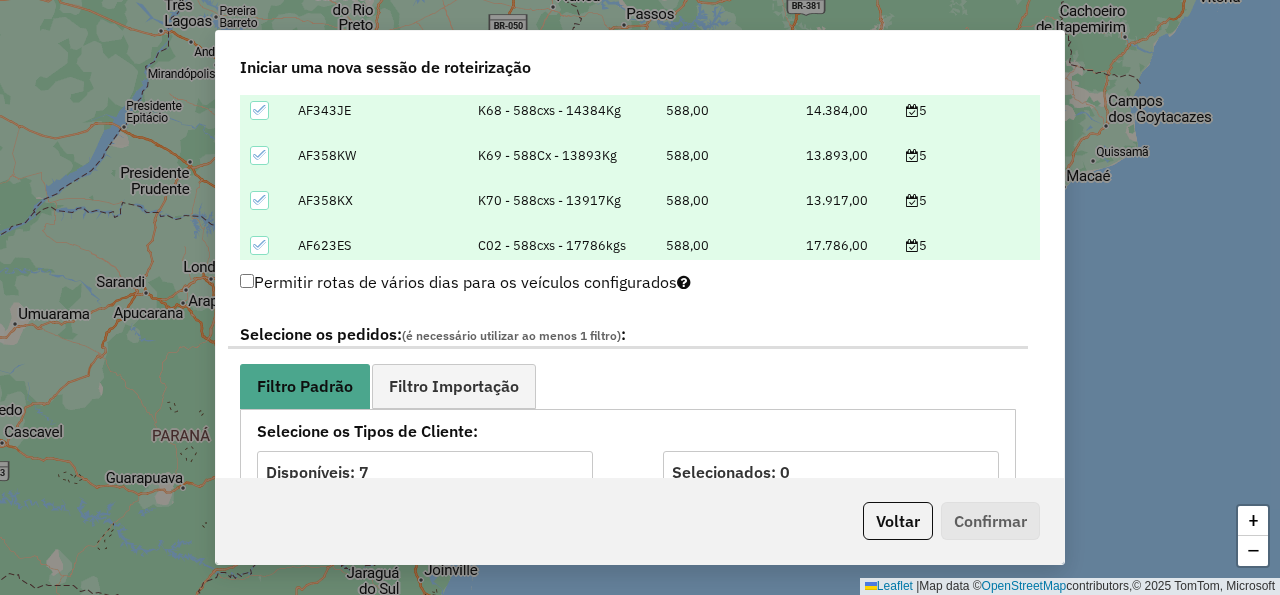 scroll, scrollTop: 900, scrollLeft: 0, axis: vertical 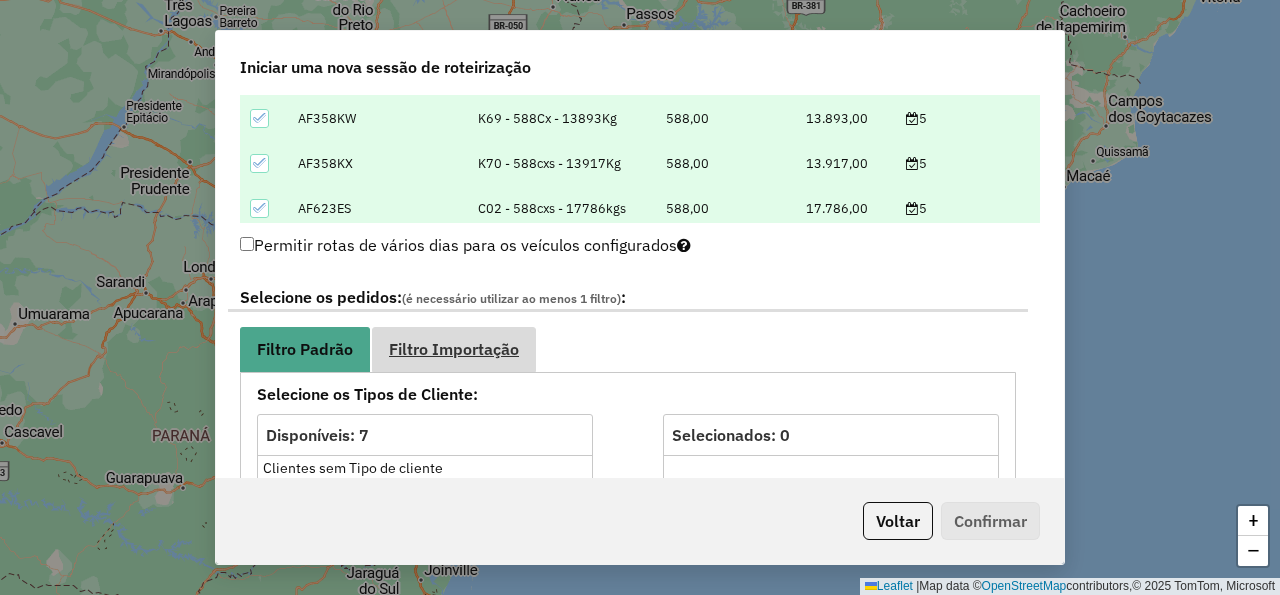 click on "Filtro Importação" at bounding box center (454, 349) 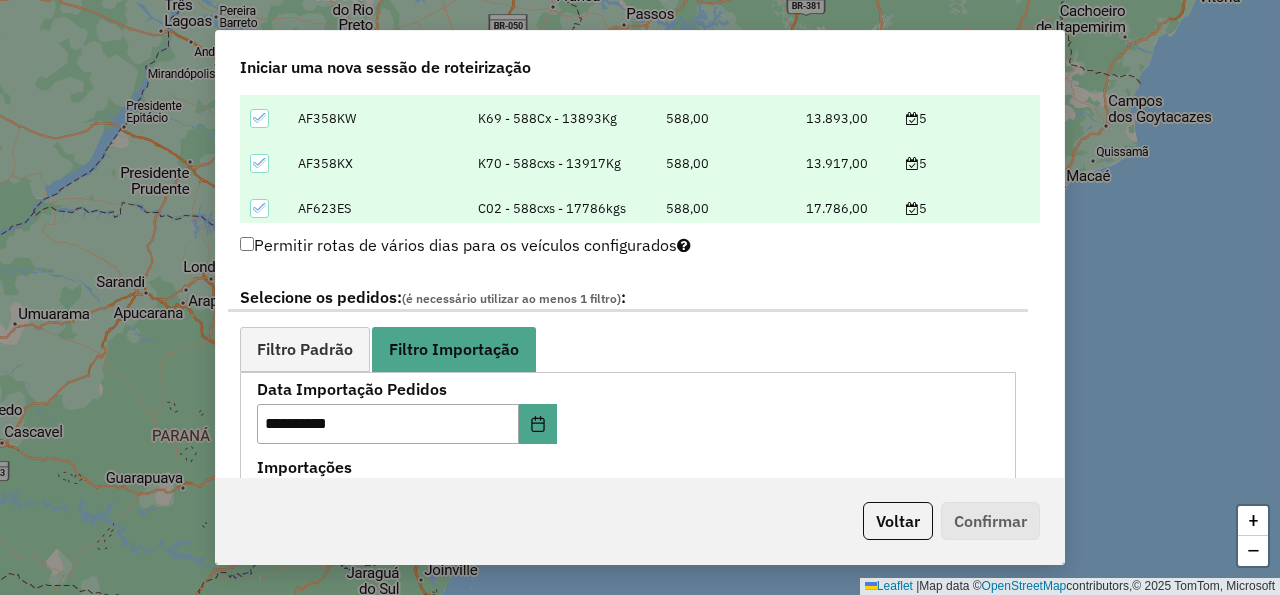 scroll, scrollTop: 1020, scrollLeft: 0, axis: vertical 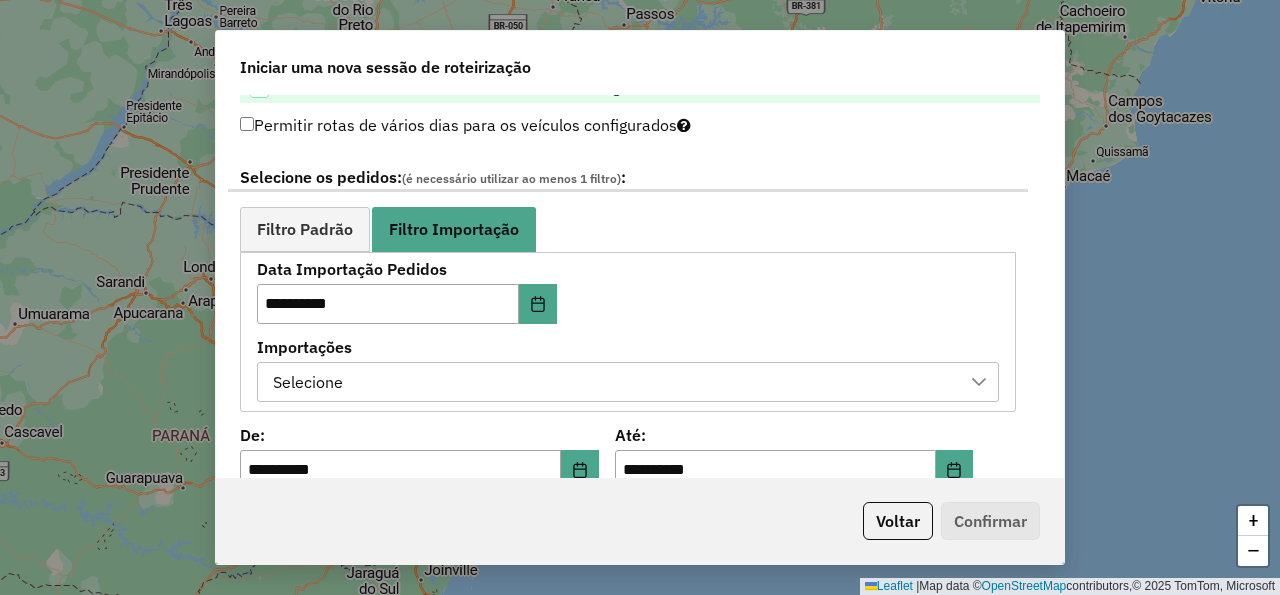 click on "Selecione" at bounding box center (613, 382) 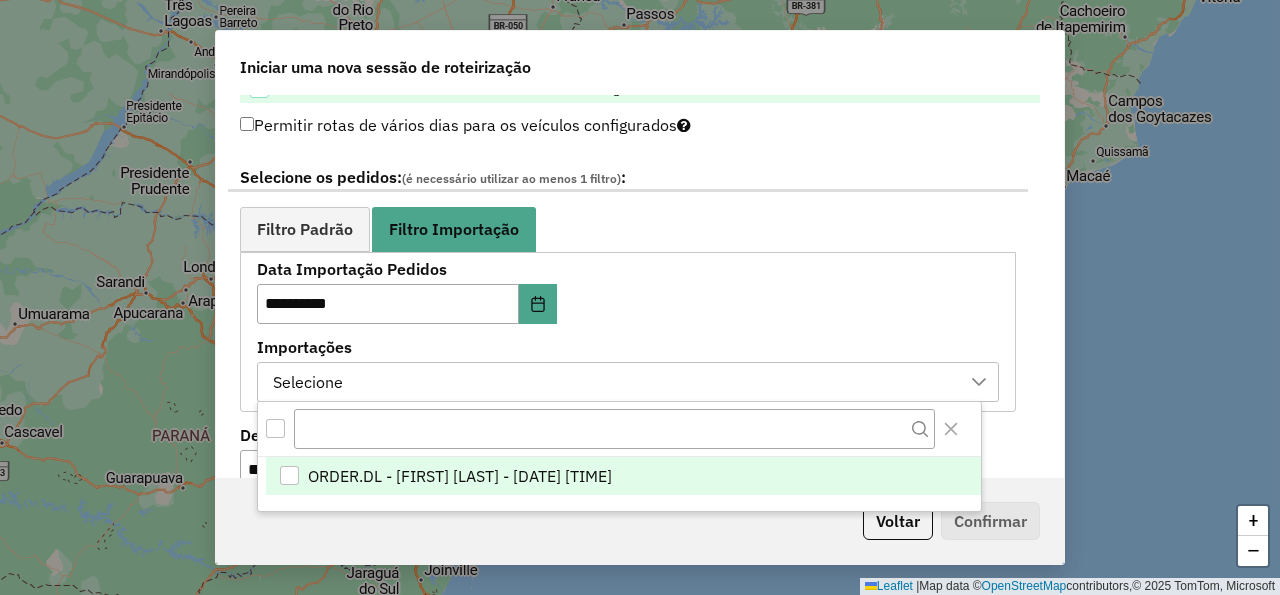 scroll, scrollTop: 14, scrollLeft: 105, axis: both 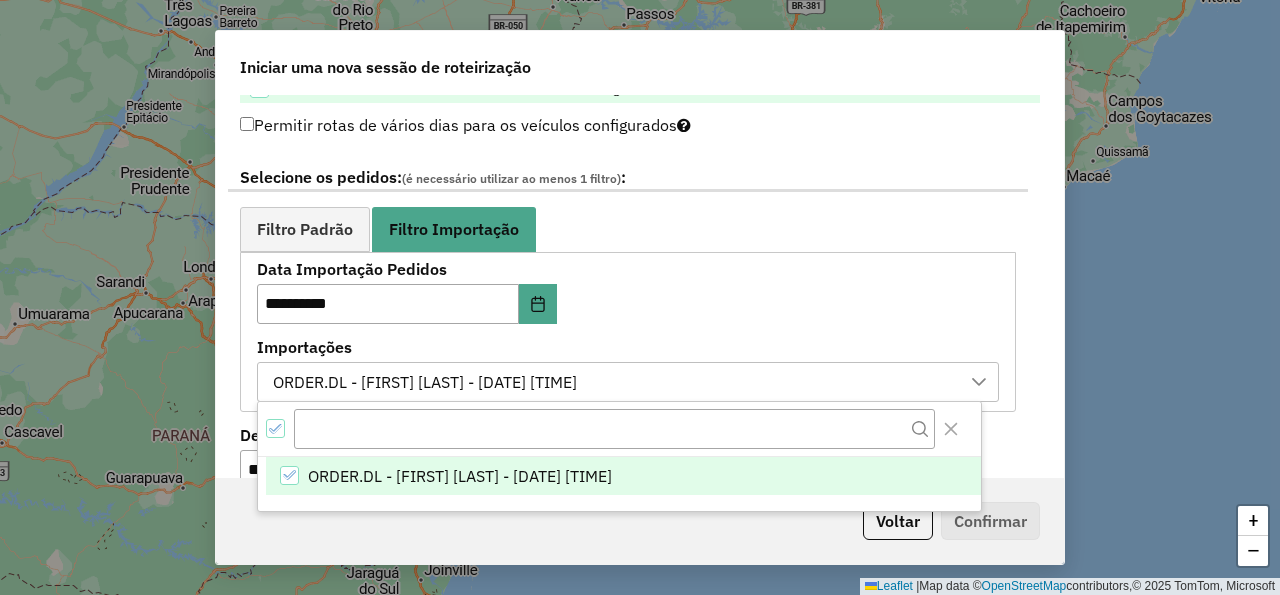 click on "**********" at bounding box center (628, 331) 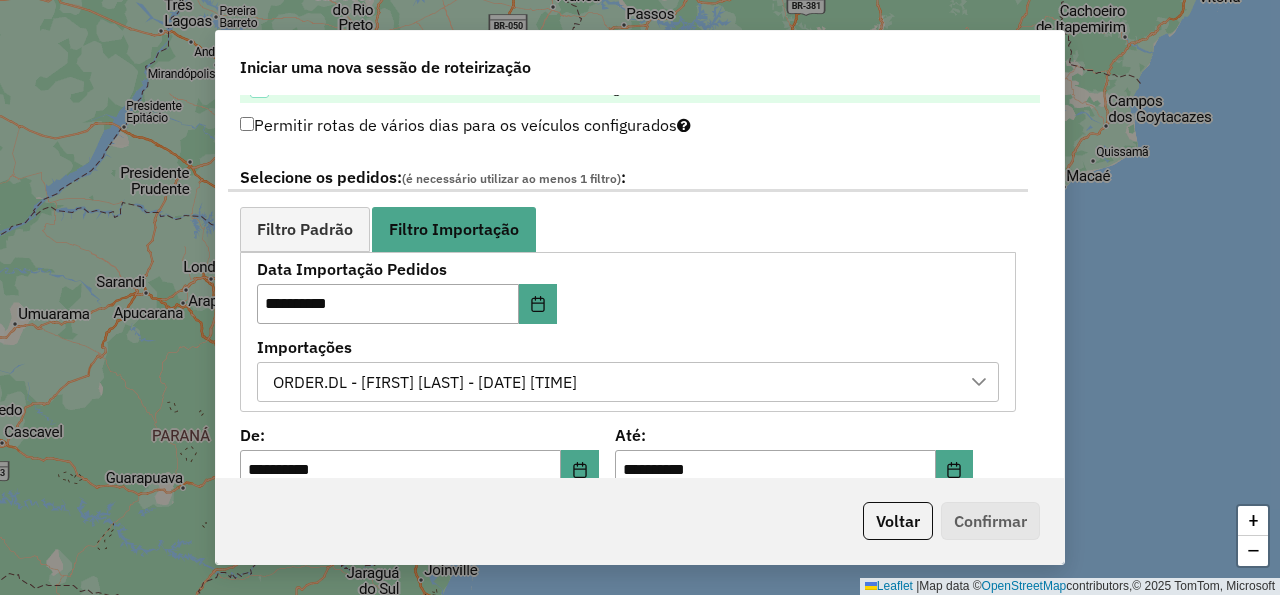 click on "Selecione os pedidos:   (é necessário utilizar ao menos 1 filtro)   :" 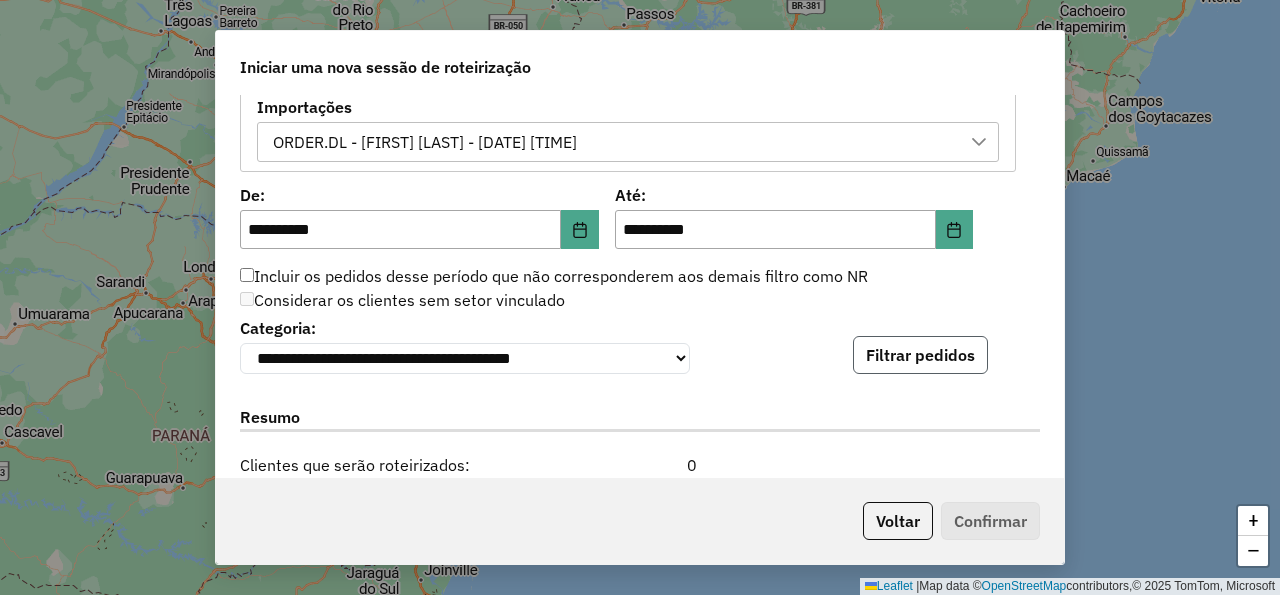 click on "Filtrar pedidos" 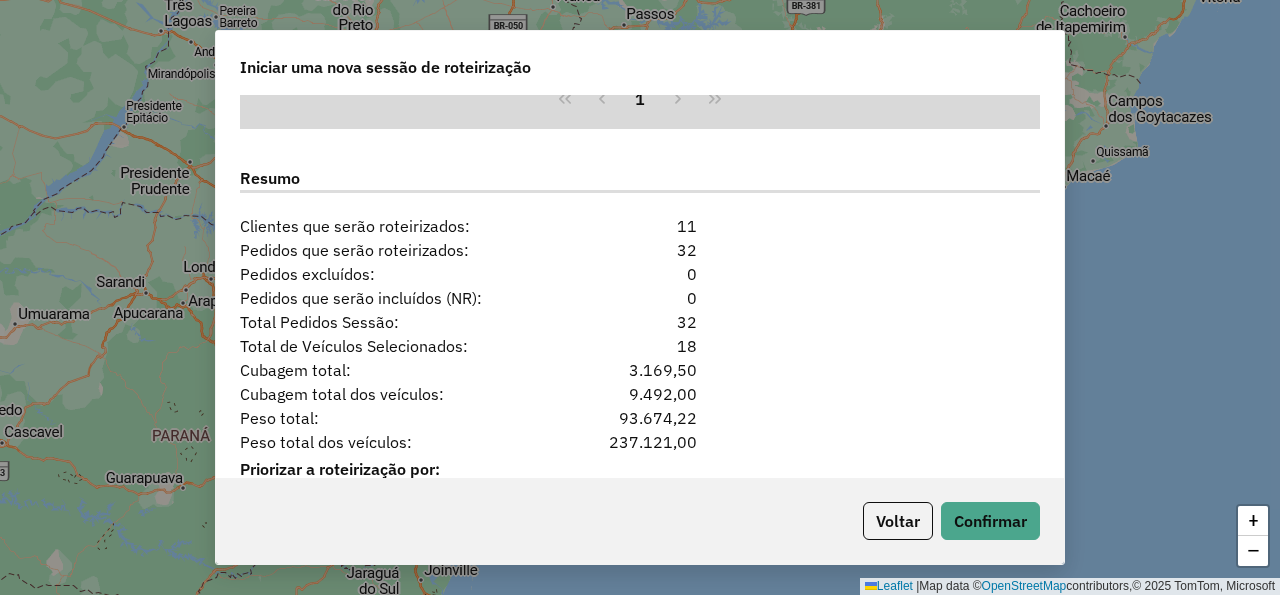 scroll, scrollTop: 2022, scrollLeft: 0, axis: vertical 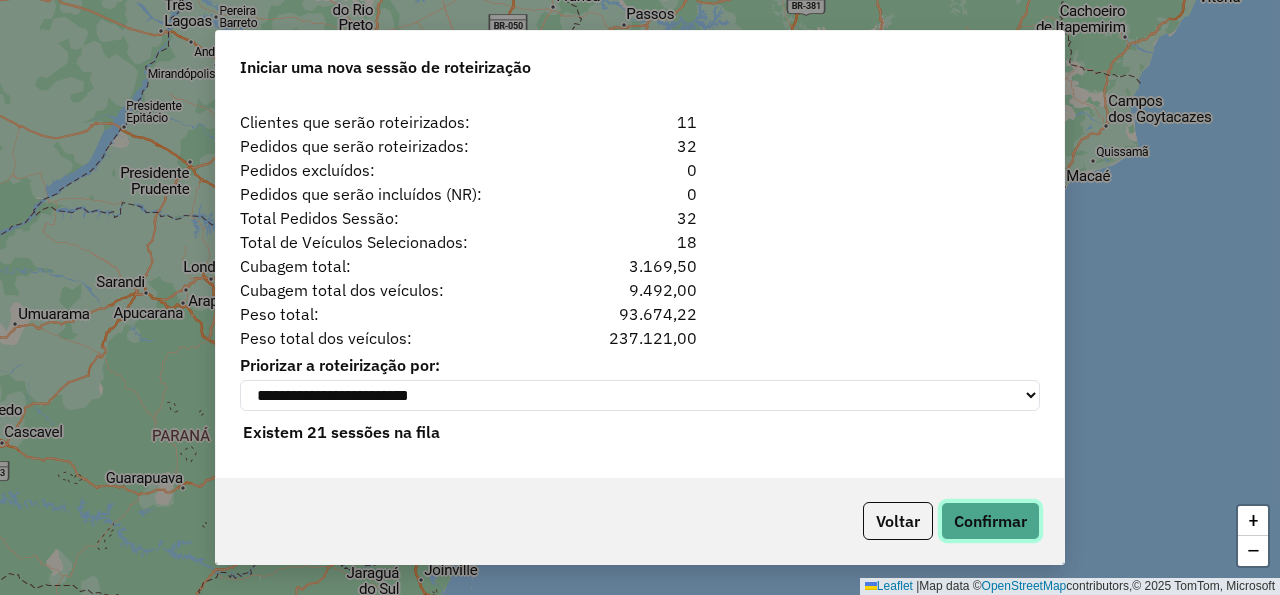 click on "Confirmar" 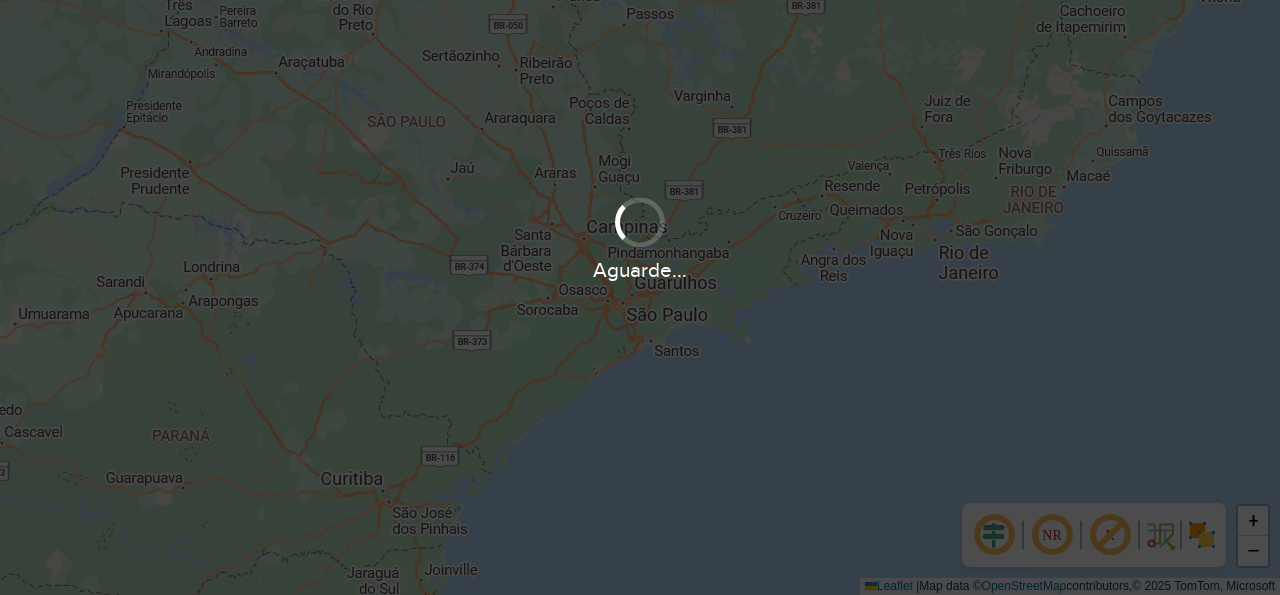 scroll, scrollTop: 0, scrollLeft: 0, axis: both 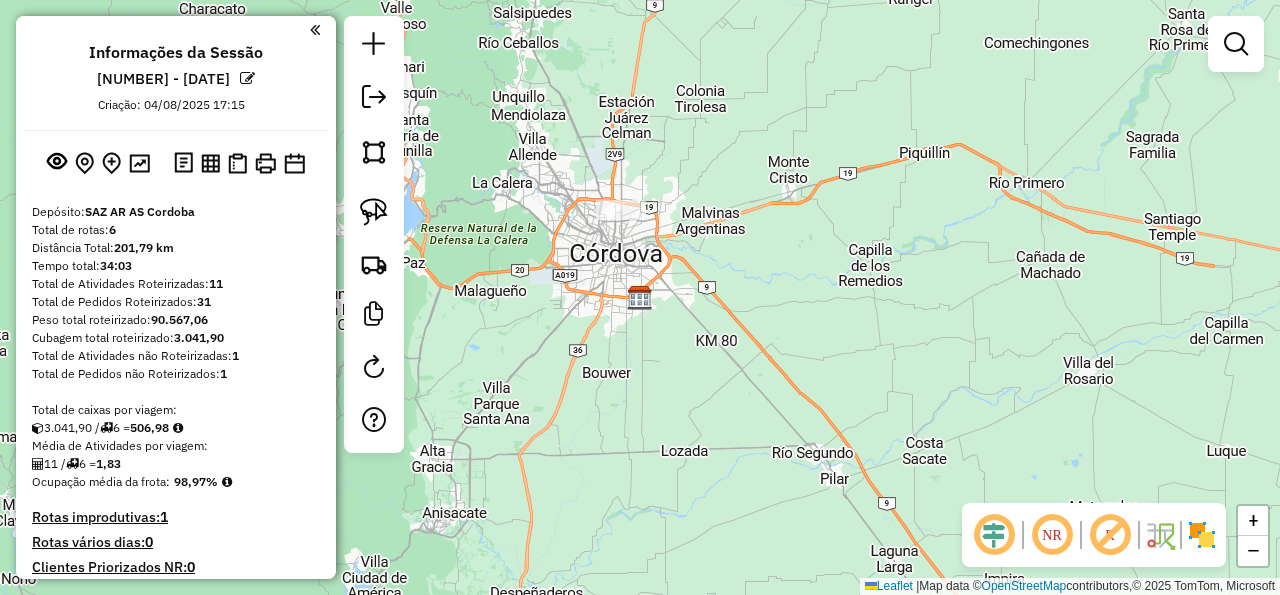 click on "Janela de atendimento Grade de atendimento Capacidade Transportadoras Veículos Cliente Pedidos  Rotas Selecione os dias de semana para filtrar as janelas de atendimento  Seg   Ter   Qua   Qui   Sex   Sáb   Dom  Informe o período da janela de atendimento: De: Até:  Filtrar exatamente a janela do cliente  Considerar janela de atendimento padrão  Selecione os dias de semana para filtrar as grades de atendimento  Seg   Ter   Qua   Qui   Sex   Sáb   Dom   Considerar clientes sem dia de atendimento cadastrado  Clientes fora do dia de atendimento selecionado Filtrar as atividades entre os valores definidos abaixo:  Peso mínimo:   Peso máximo:   Cubagem mínima:   Cubagem máxima:   De:   Até:  Filtrar as atividades entre o tempo de atendimento definido abaixo:  De:   Até:   Considerar capacidade total dos clientes não roteirizados Transportadora: Selecione um ou mais itens Tipo de veículo: Selecione um ou mais itens Veículo: Selecione um ou mais itens Motorista: Selecione um ou mais itens Nome: Rótulo:" 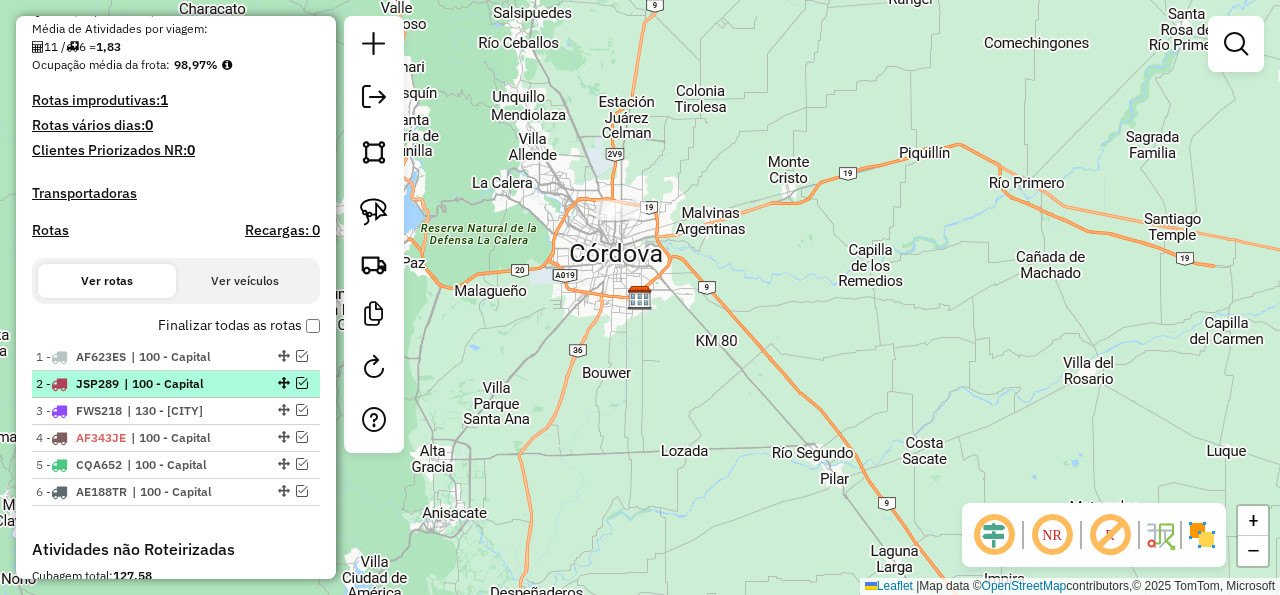 scroll, scrollTop: 450, scrollLeft: 0, axis: vertical 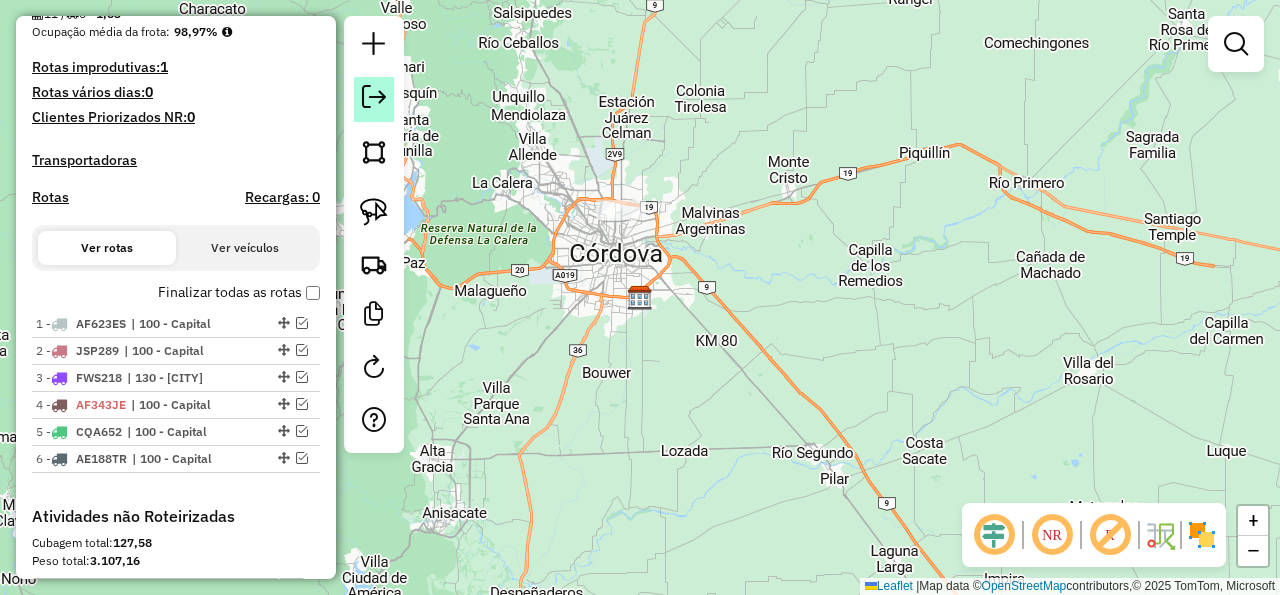 click 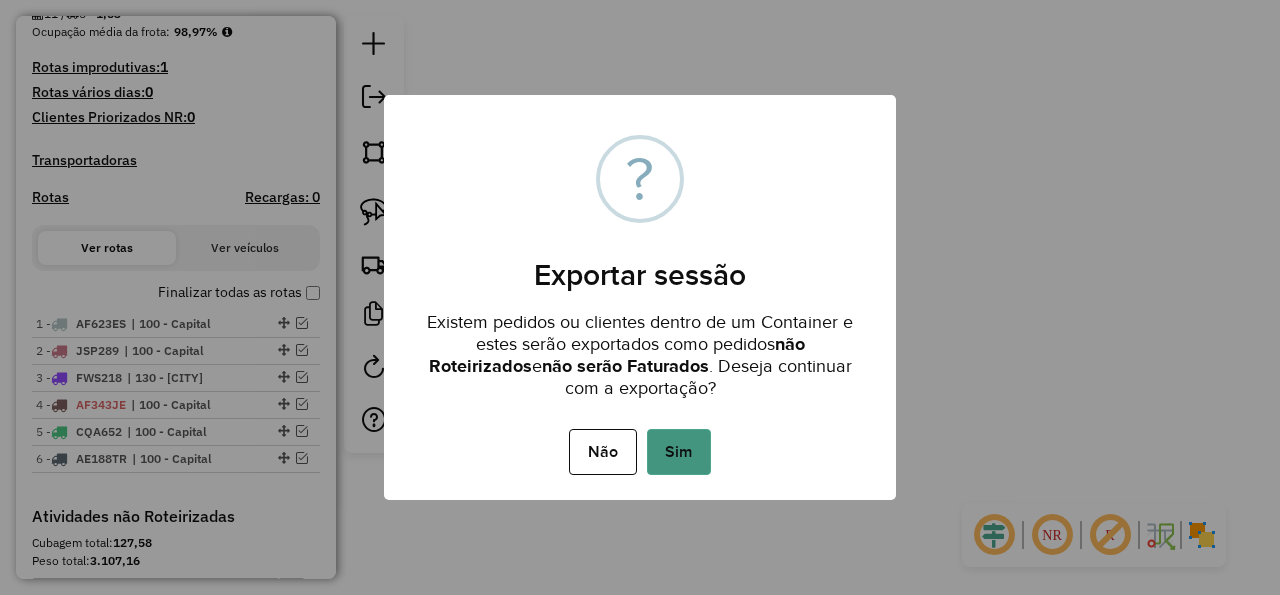 click on "Sim" at bounding box center [679, 452] 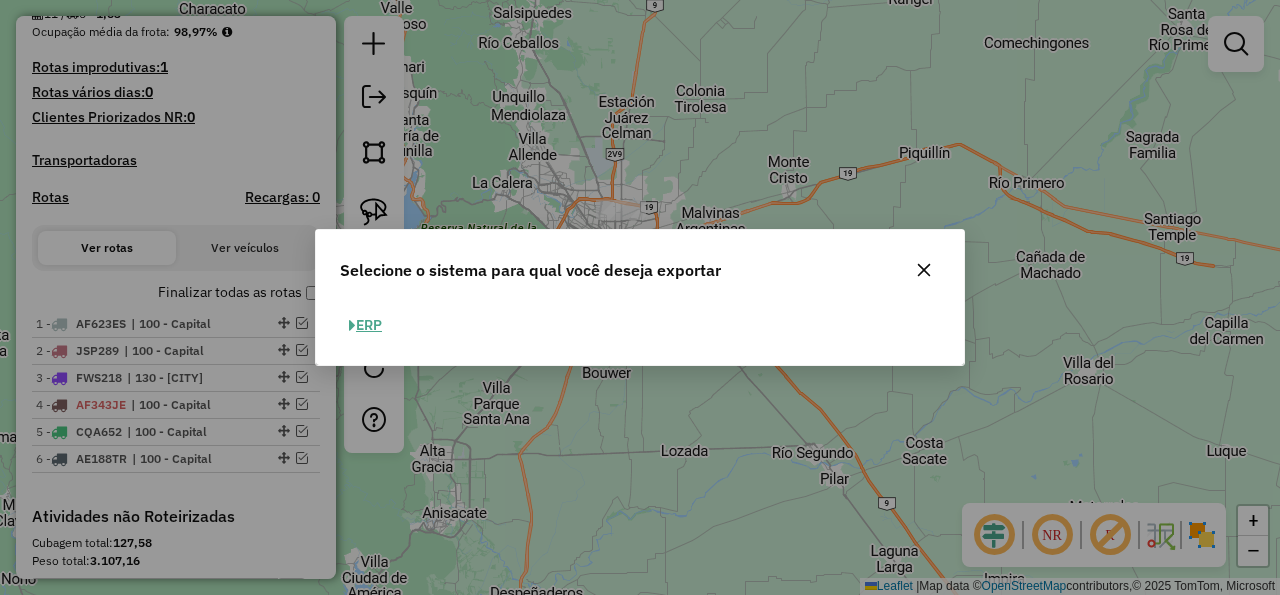 click 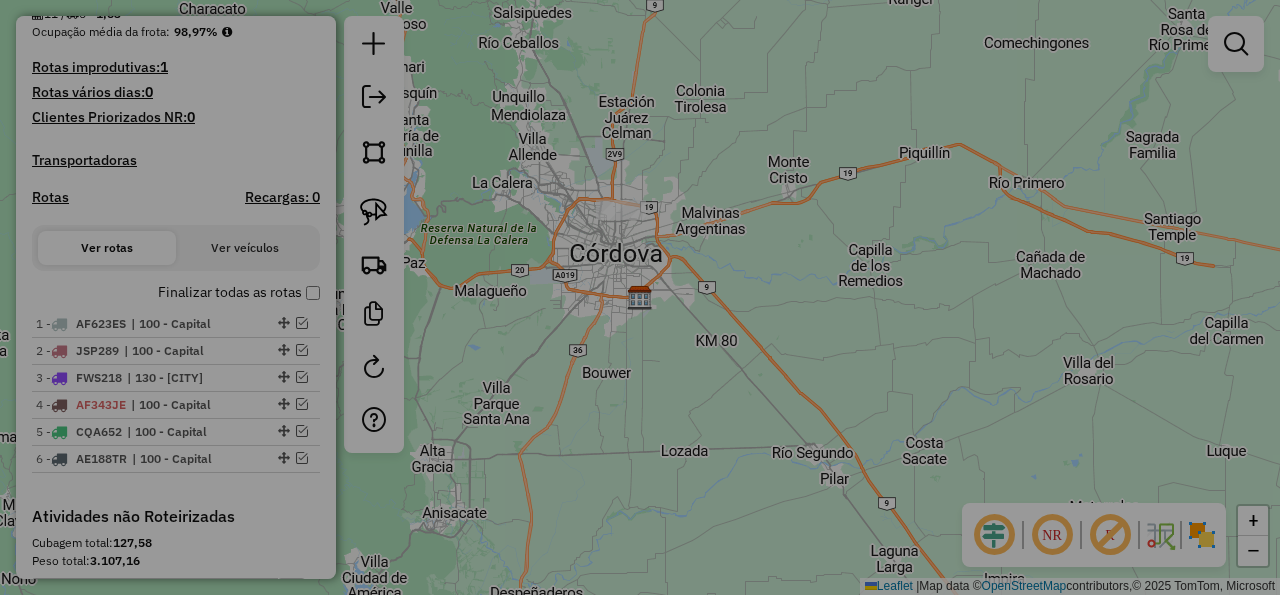 select on "*********" 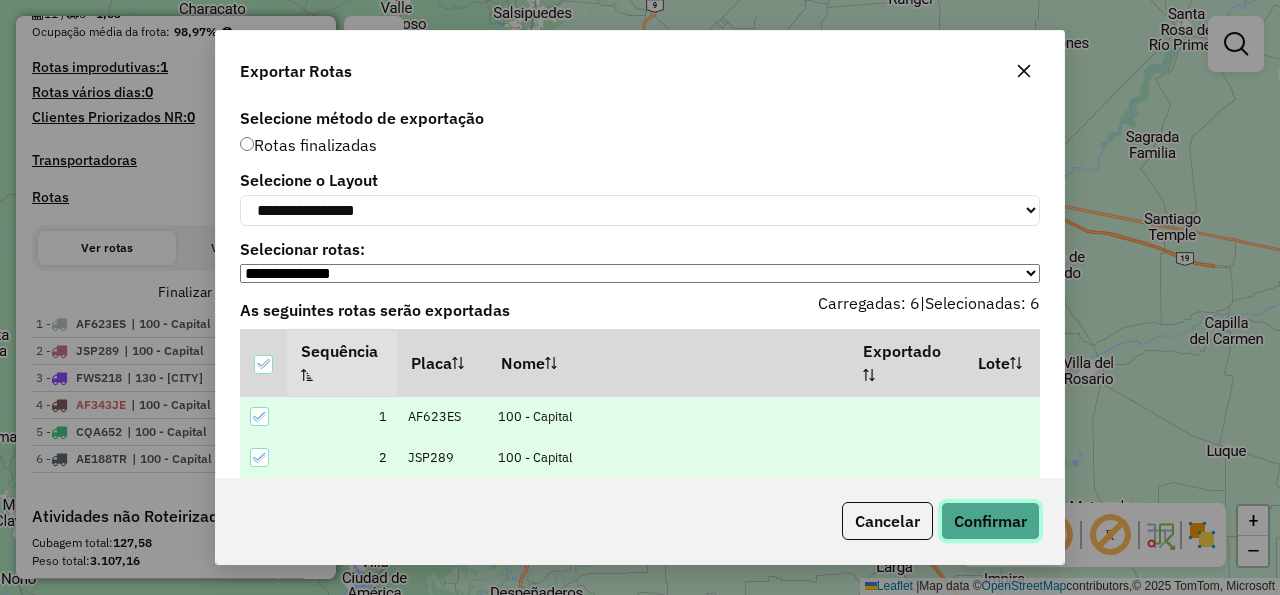click on "Confirmar" 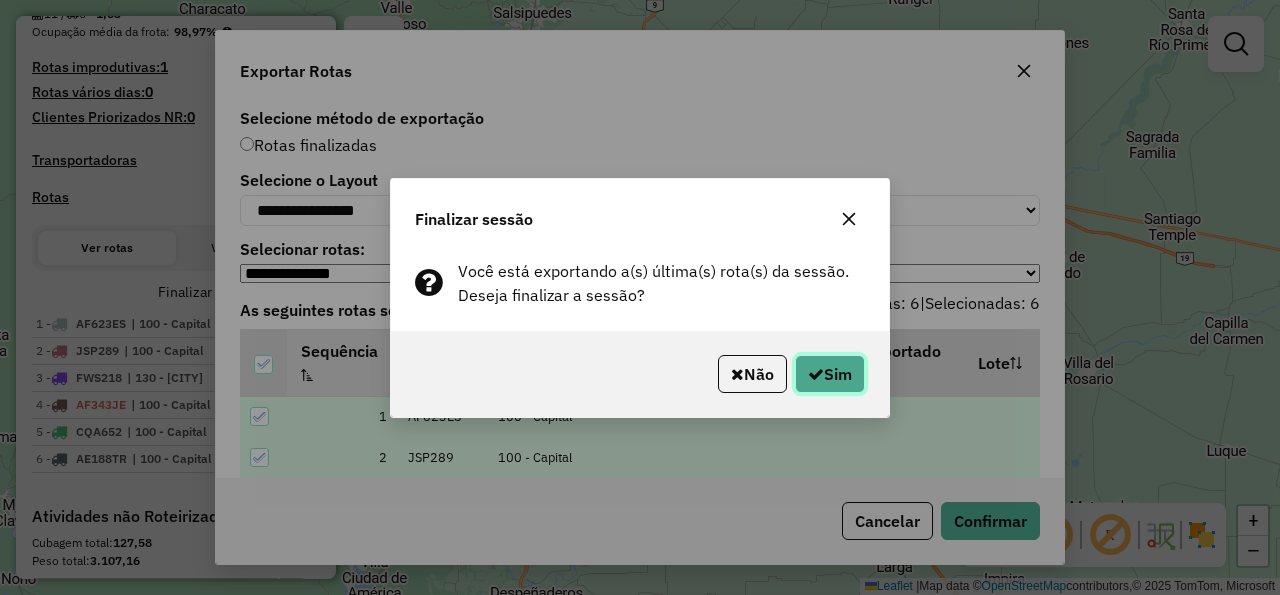 click on "Sim" 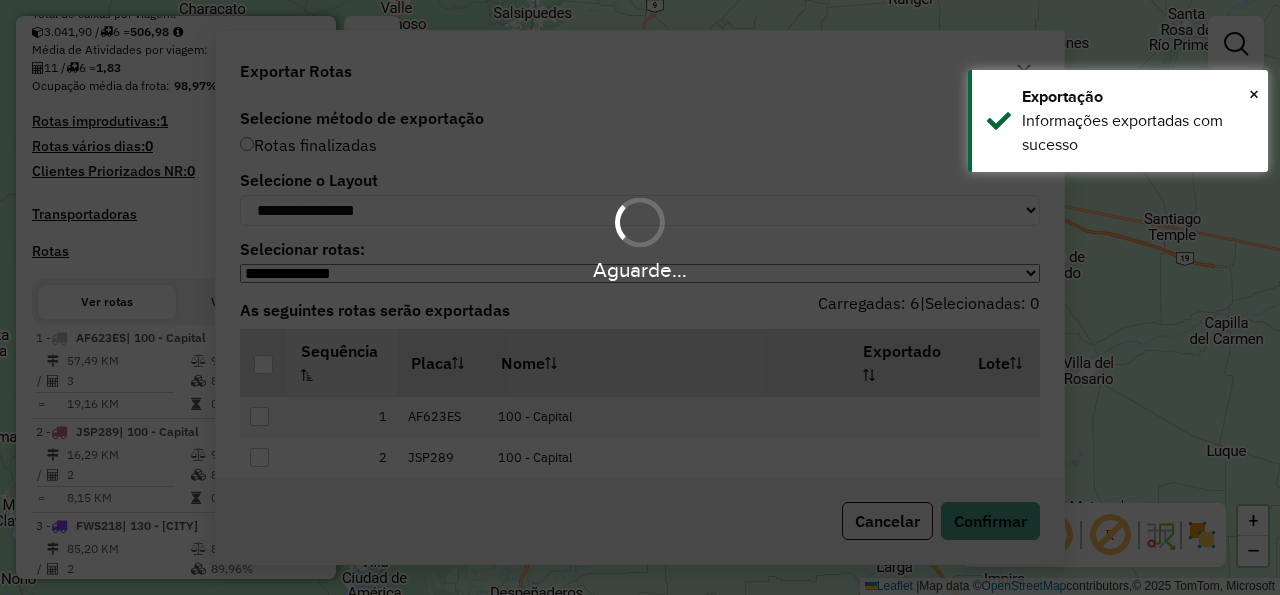 scroll, scrollTop: 504, scrollLeft: 0, axis: vertical 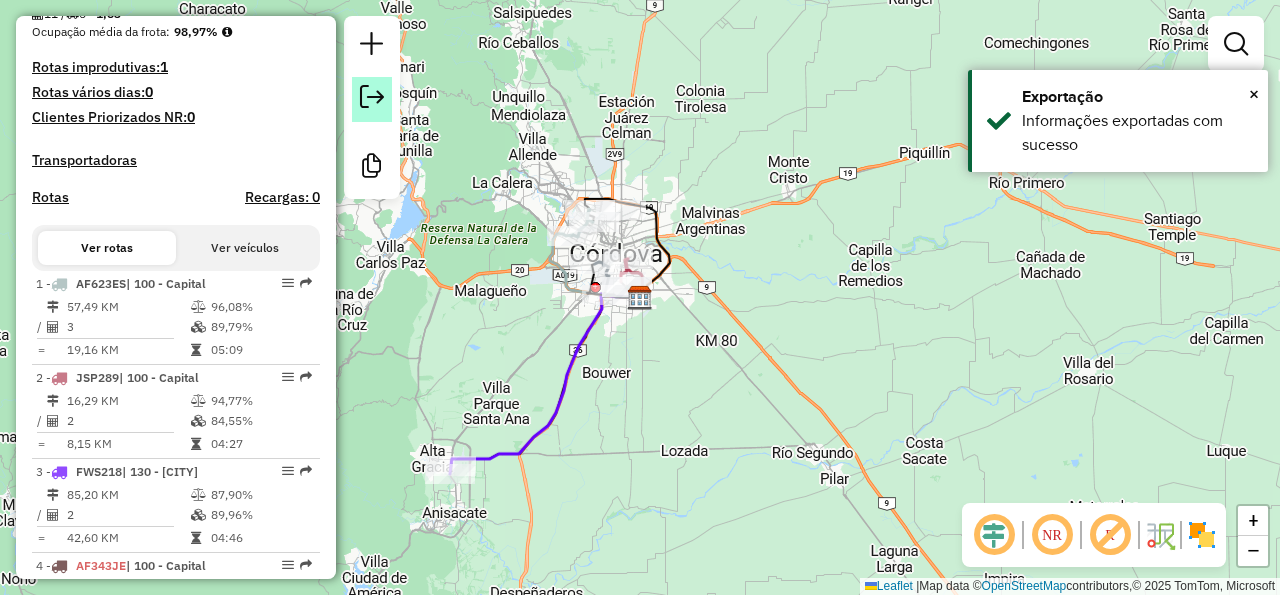 click 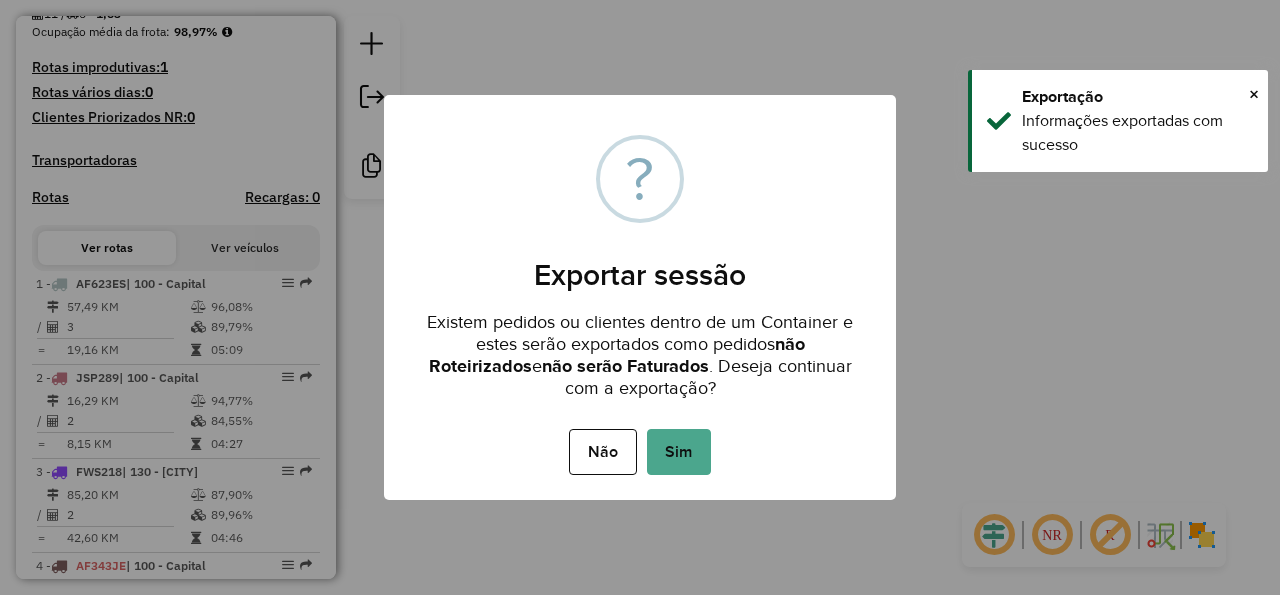 click on "Não No Sim" at bounding box center [640, 452] 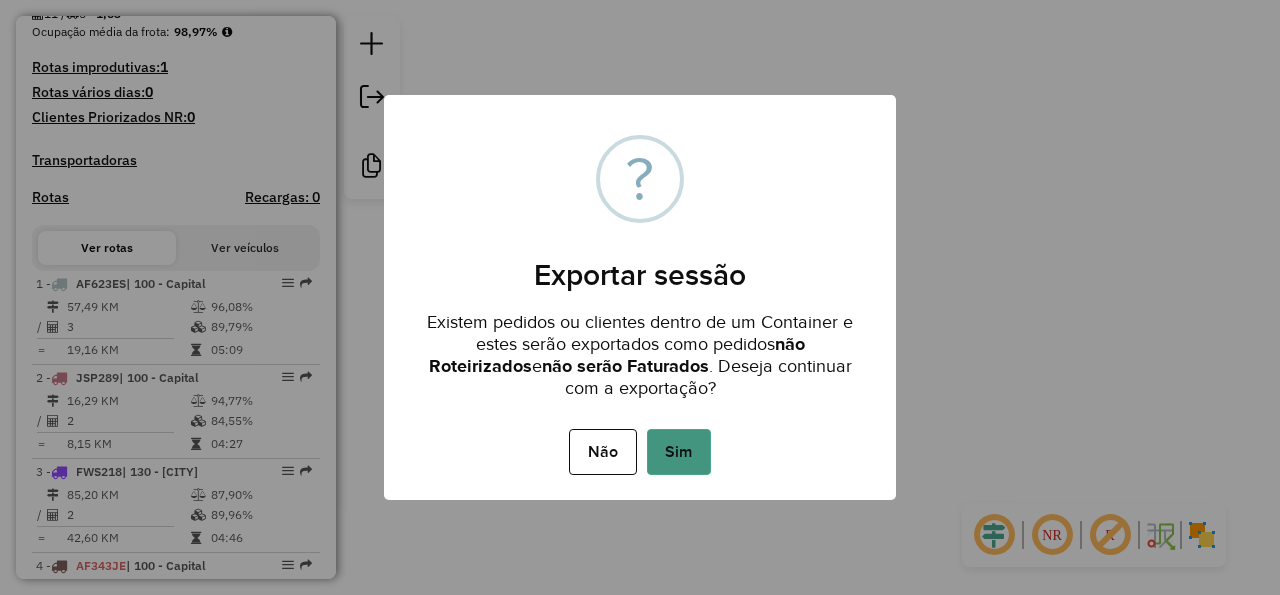 click on "Sim" at bounding box center (679, 452) 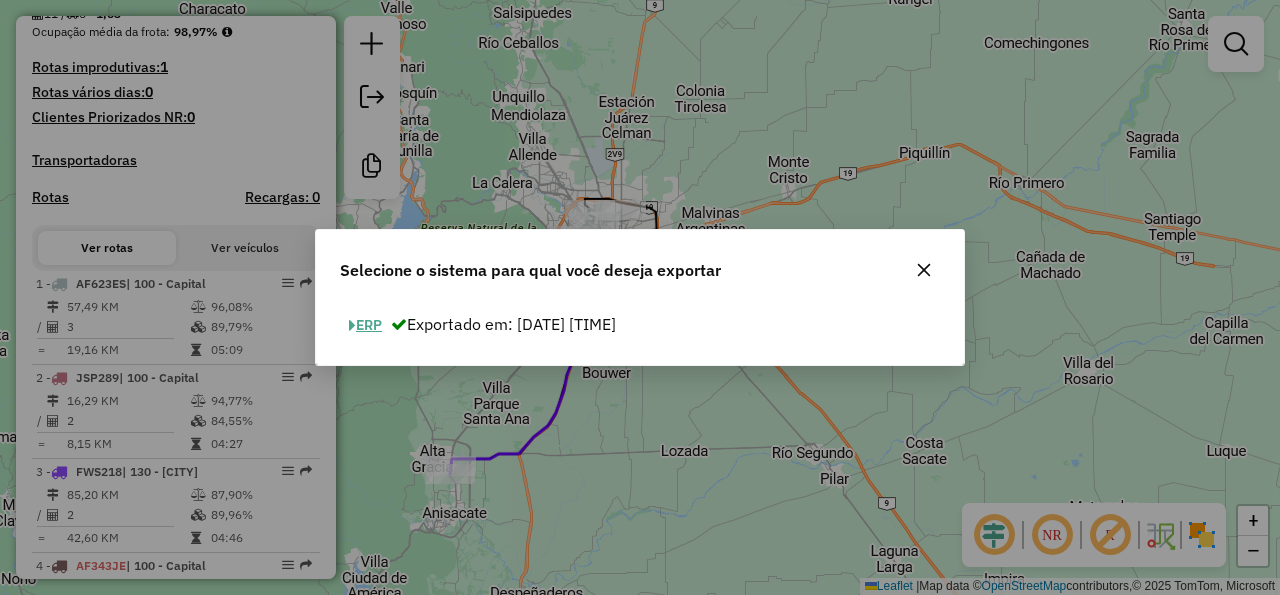 click on "ERP" 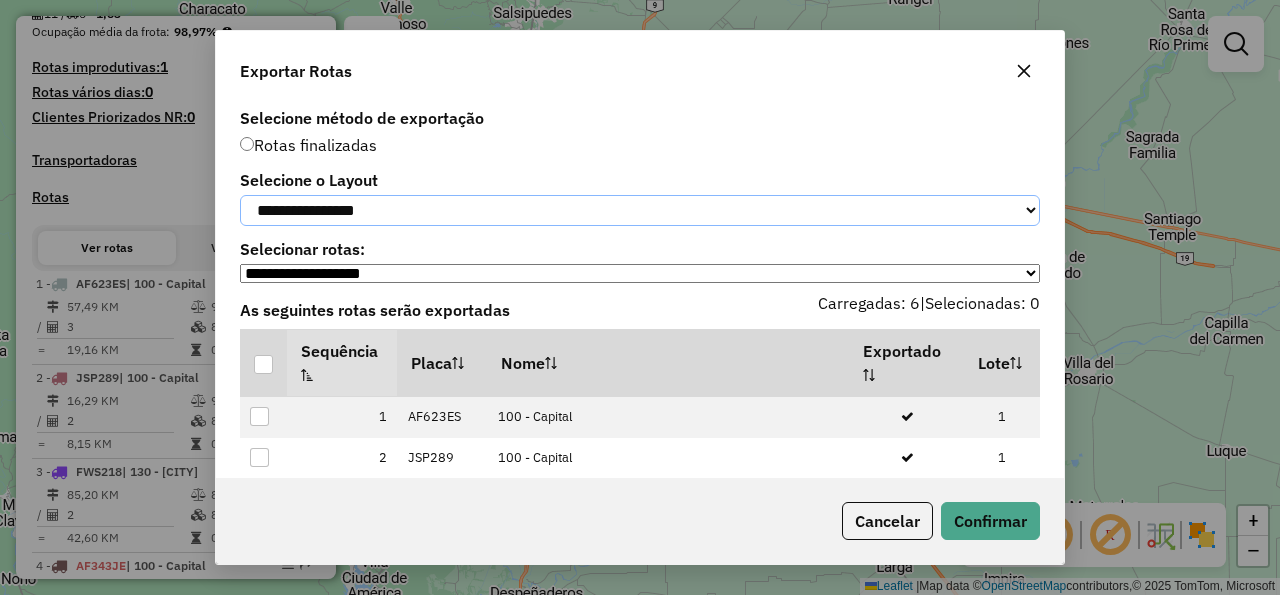 click on "**********" 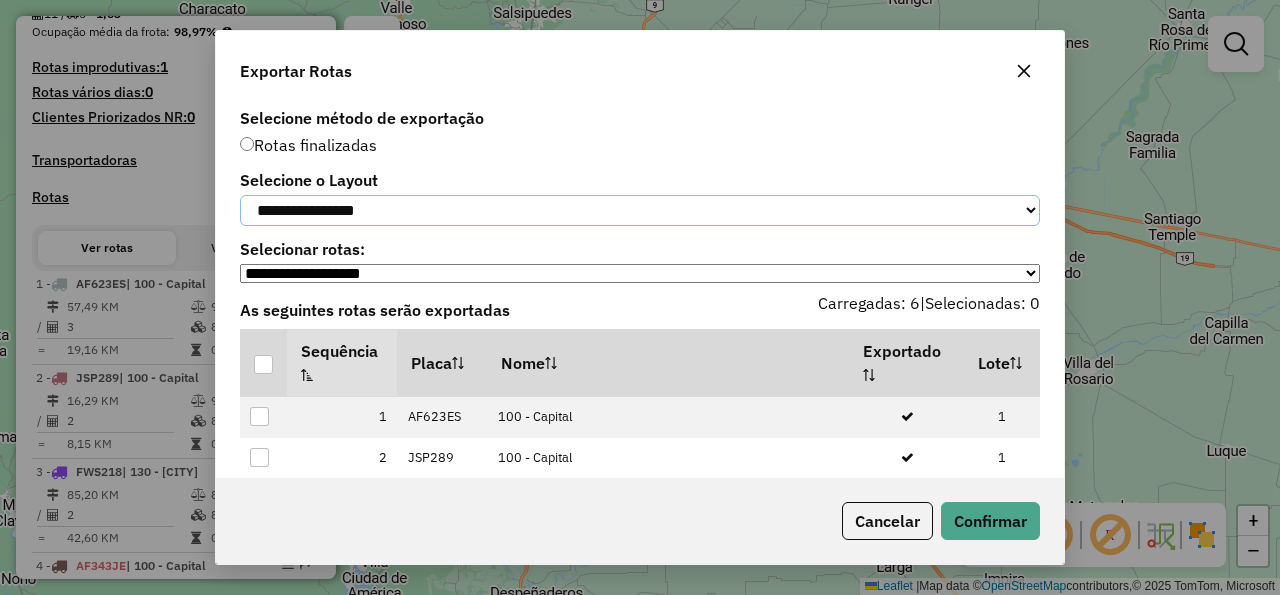 select on "*********" 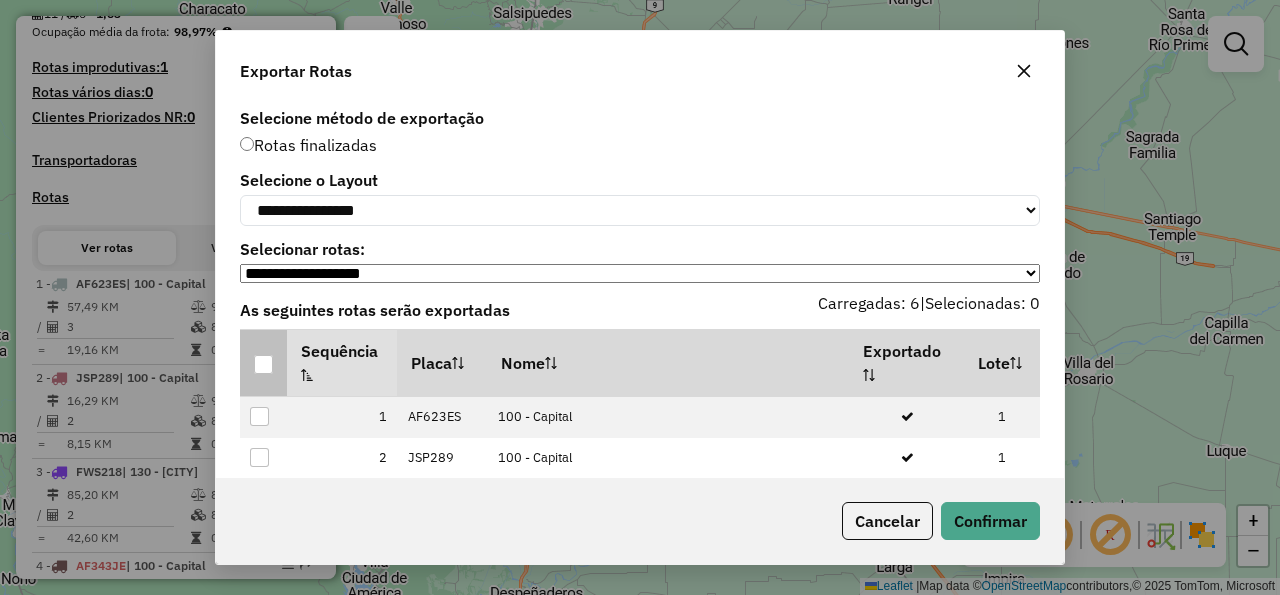 click at bounding box center [263, 364] 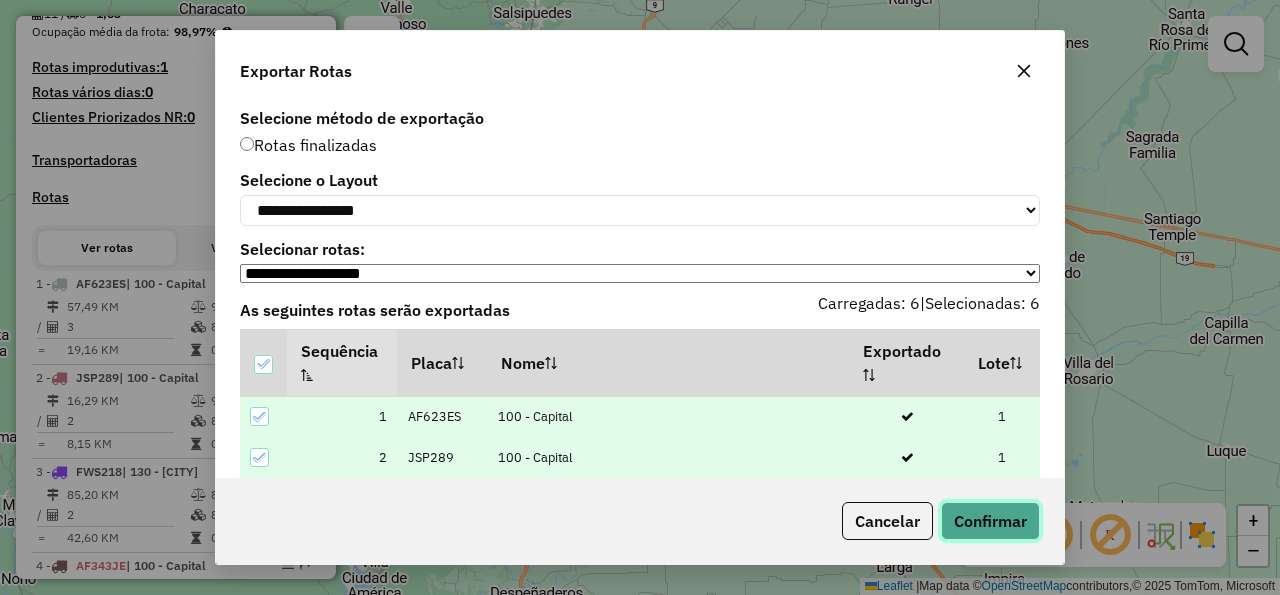 click on "Confirmar" 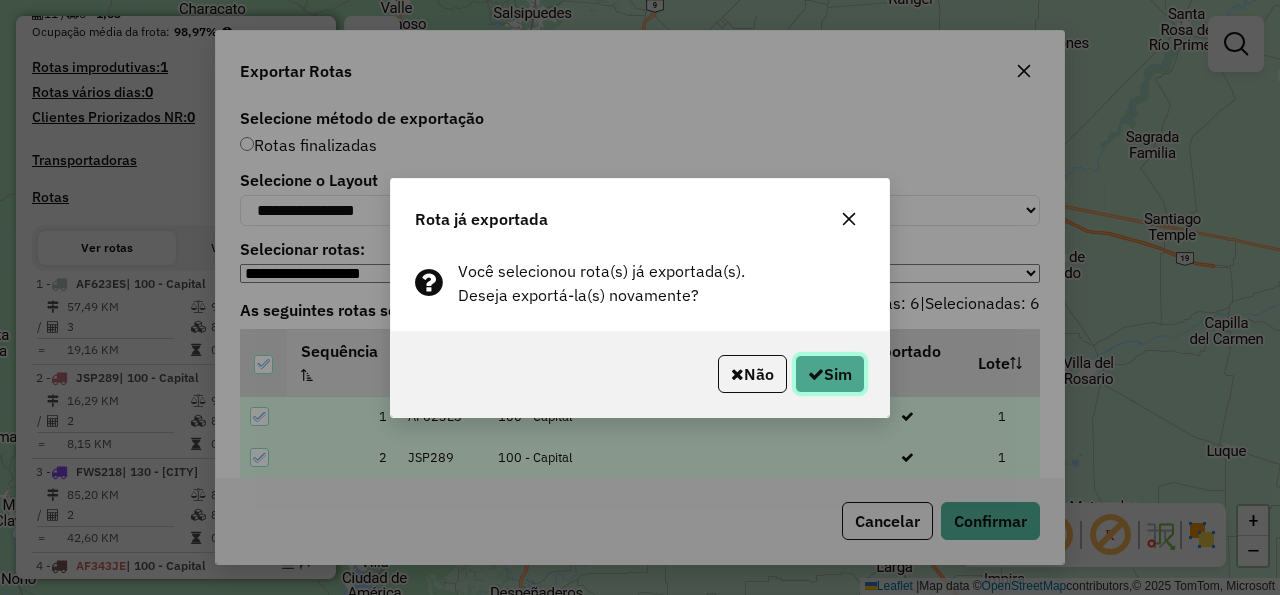 click 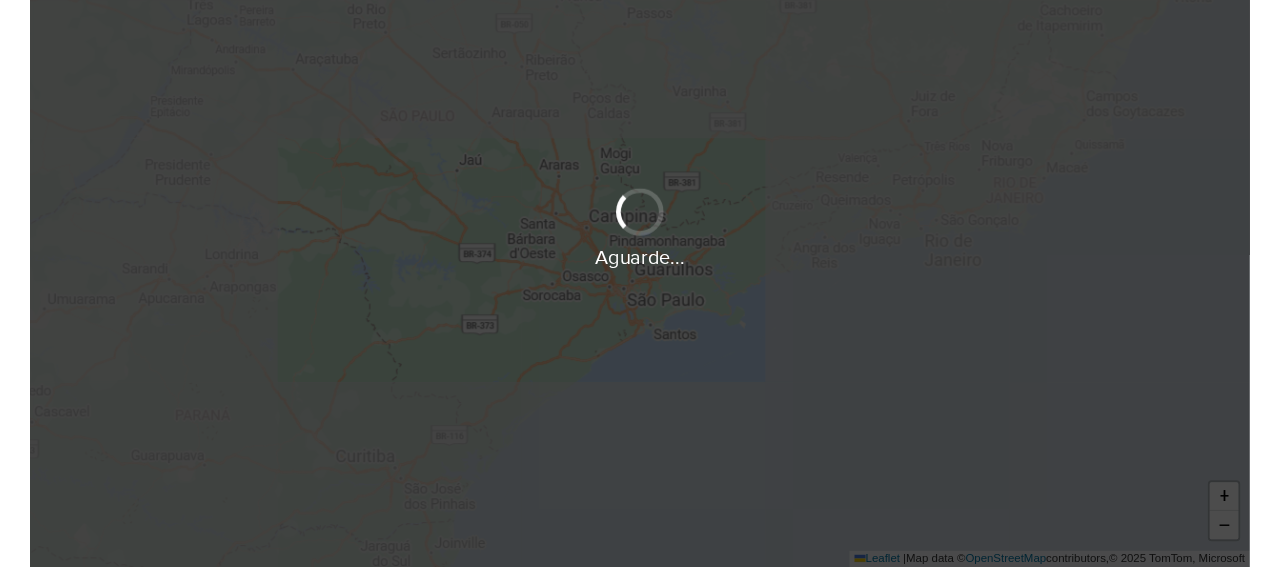scroll, scrollTop: 0, scrollLeft: 0, axis: both 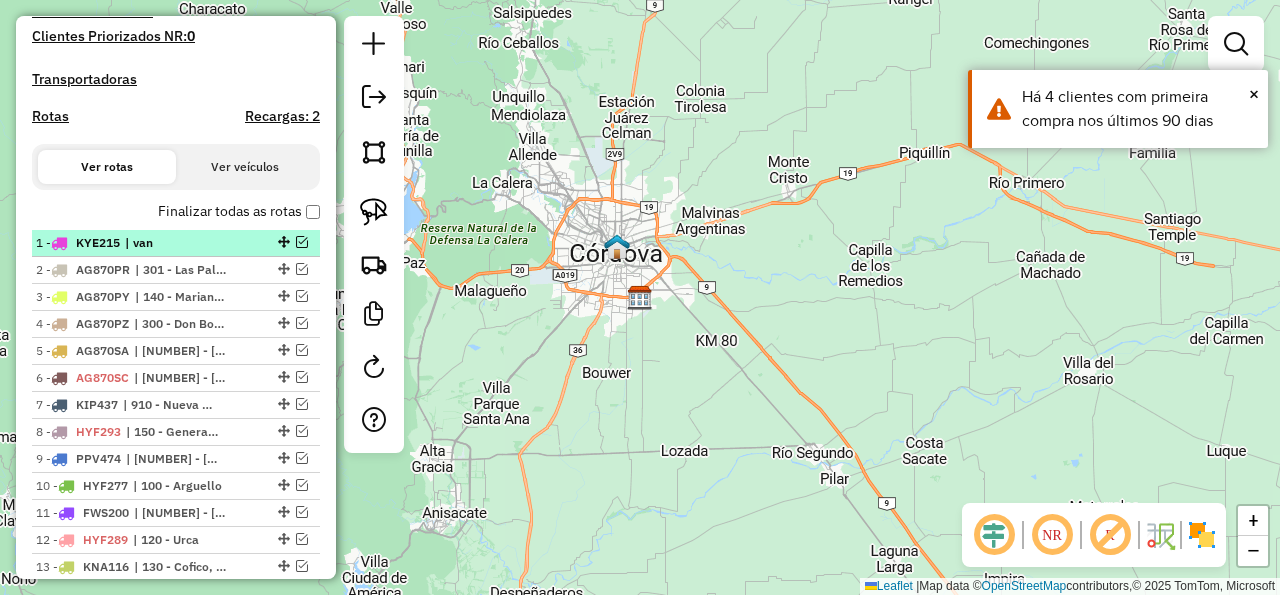click on "| van" at bounding box center (171, 243) 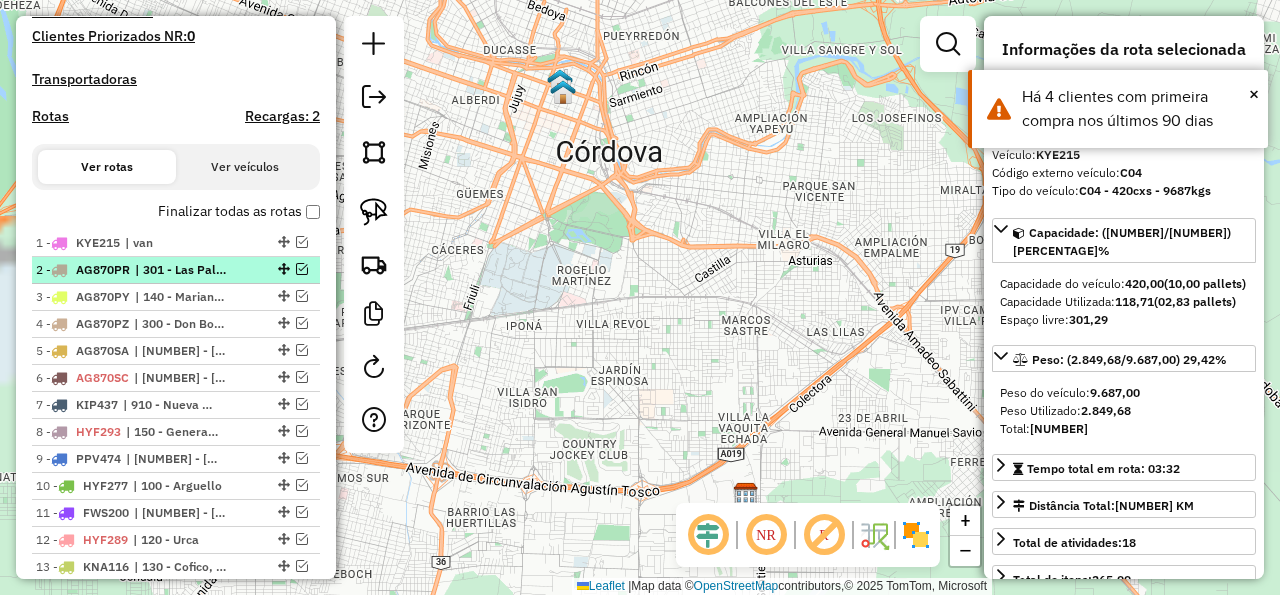 click on "| 301 - Las Palmas" at bounding box center (181, 270) 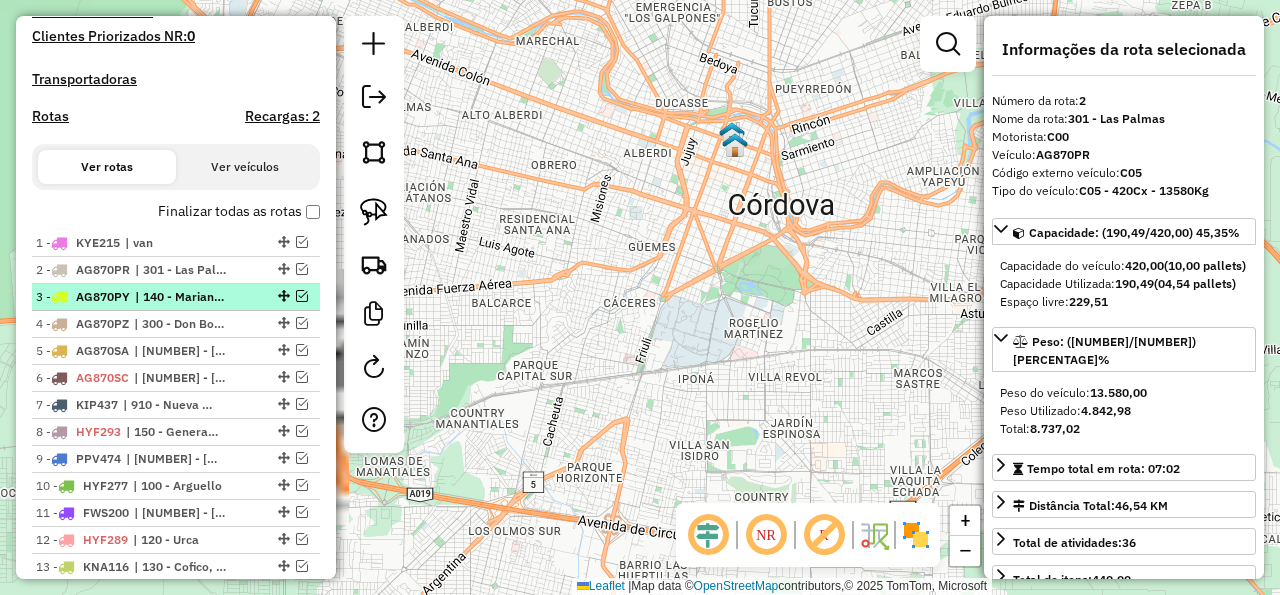 click on "| 140 - Mariano Fragueiro, 141 - Panamericano" at bounding box center (181, 297) 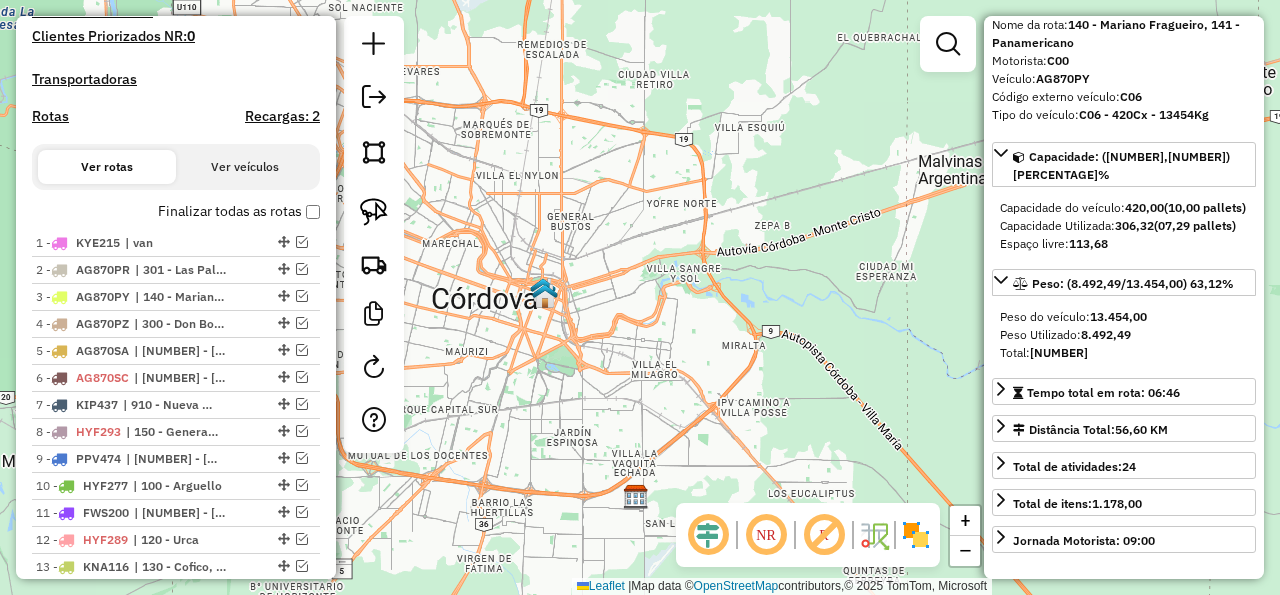 scroll, scrollTop: 180, scrollLeft: 0, axis: vertical 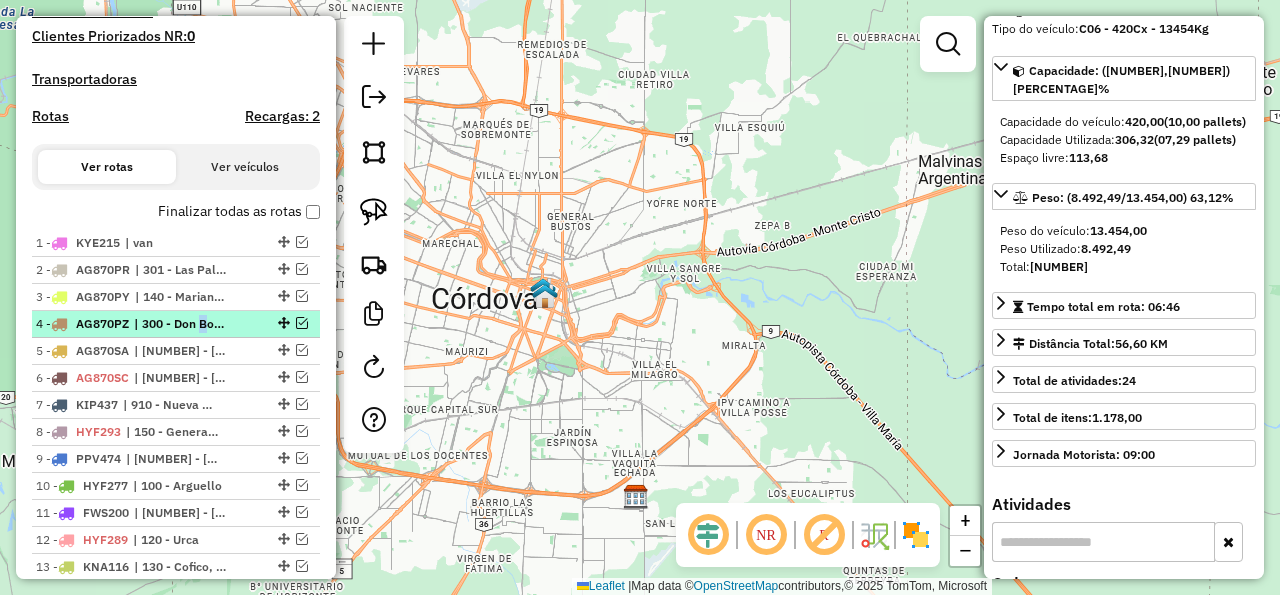 click on "| 300 - Don Bosco" at bounding box center (180, 324) 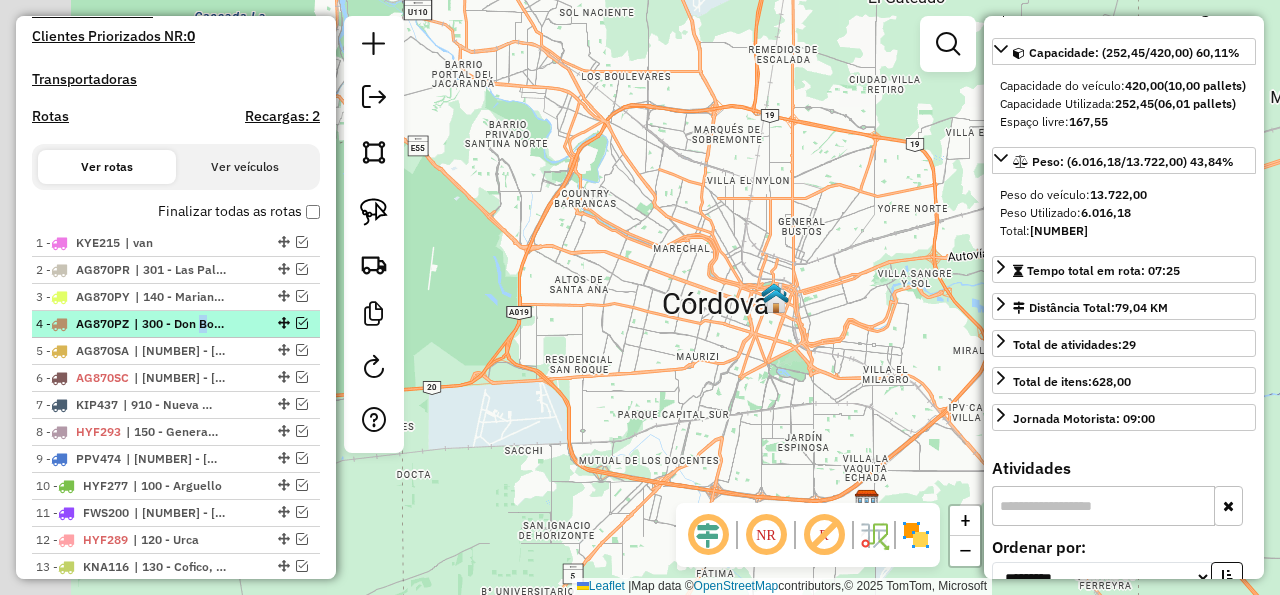 scroll, scrollTop: 162, scrollLeft: 0, axis: vertical 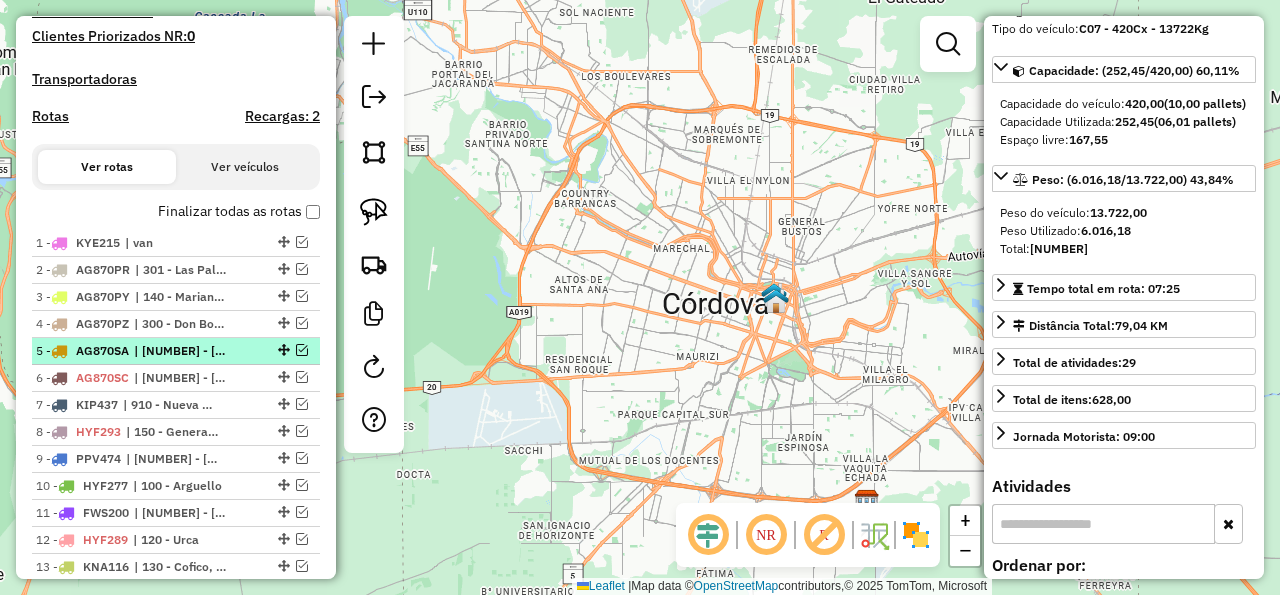 click on "| [NUMBER] - [STREET], [NUMBER], [NUMBER]- [STREET]" at bounding box center [180, 351] 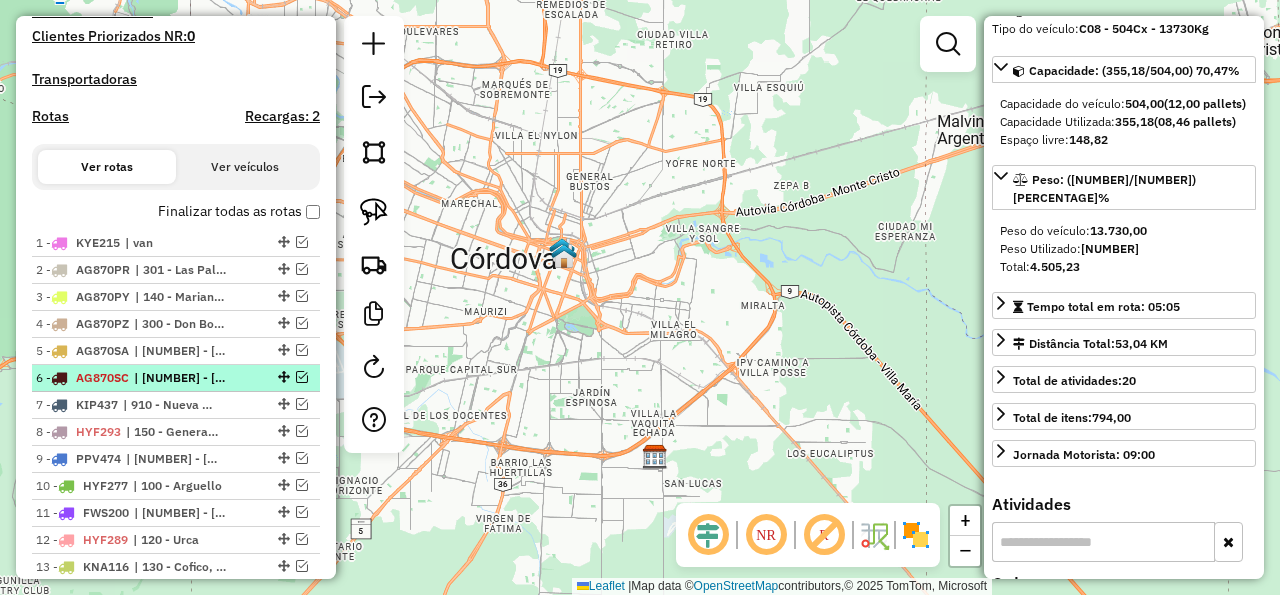 click on "| [NUMBER] - [STREET], [NUMBER] - [STREET]" at bounding box center (180, 378) 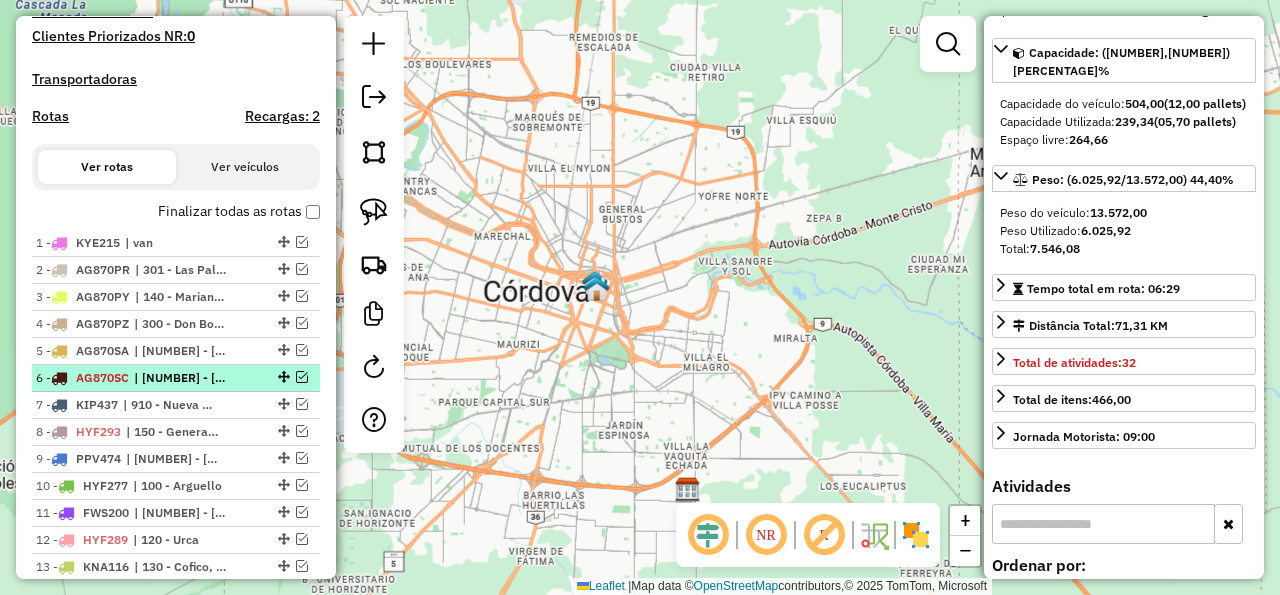 scroll, scrollTop: 180, scrollLeft: 0, axis: vertical 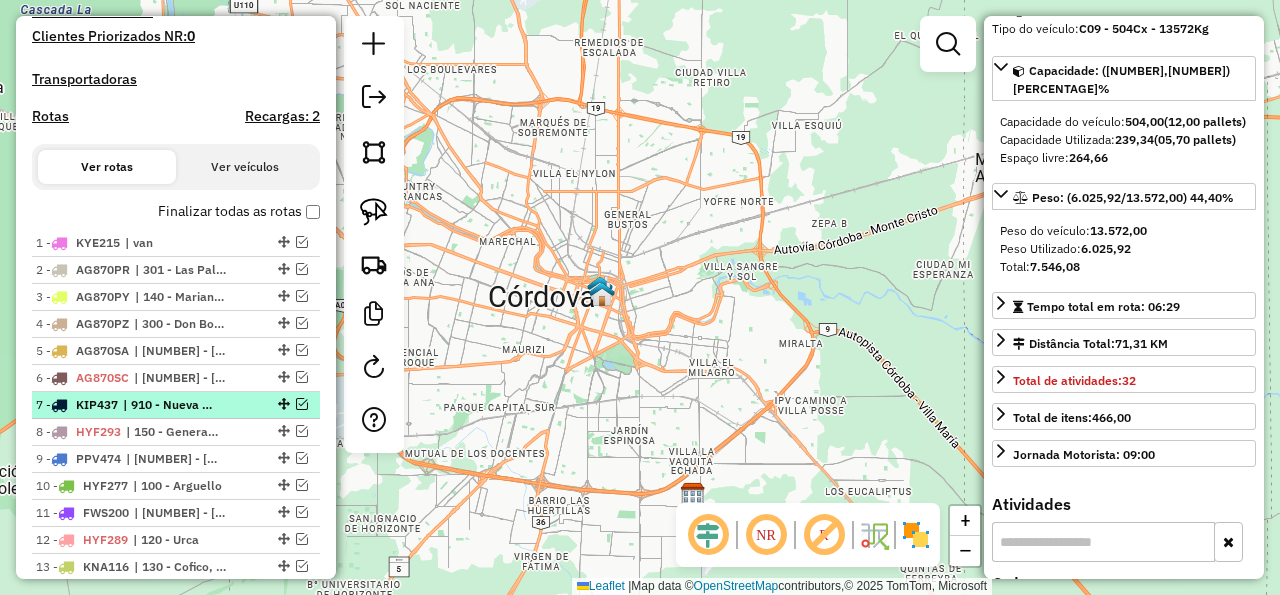 click on "| 910 - Nueva Cordoba, 912 - Terminal" at bounding box center [169, 405] 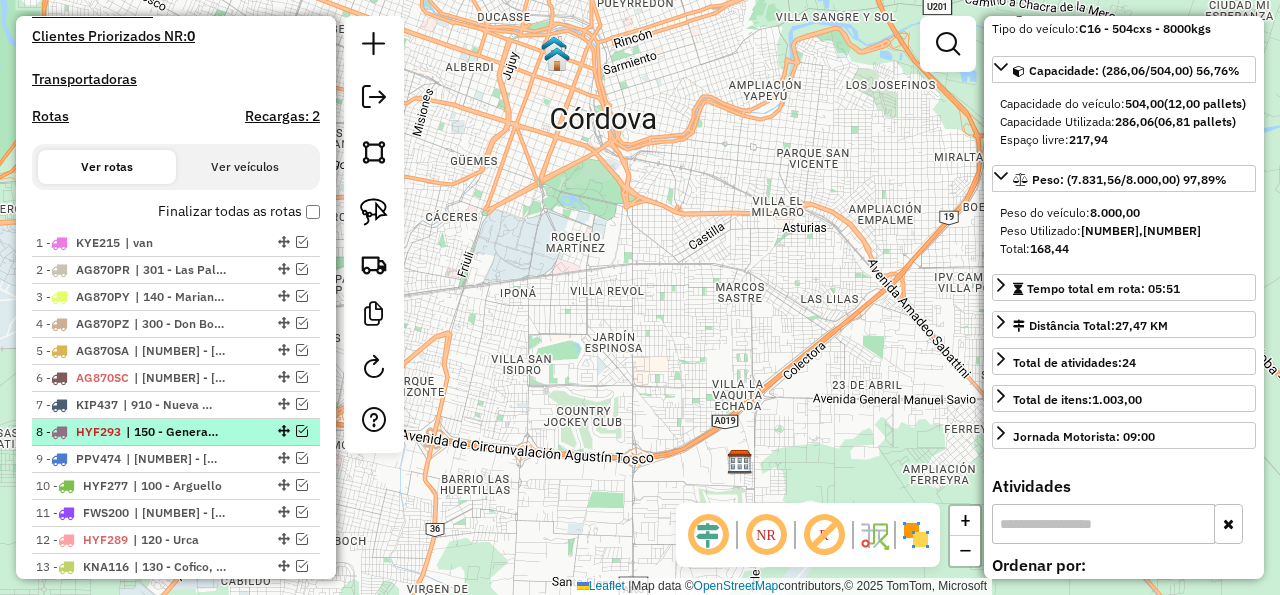 click on "| 150 - General Paz" at bounding box center (172, 432) 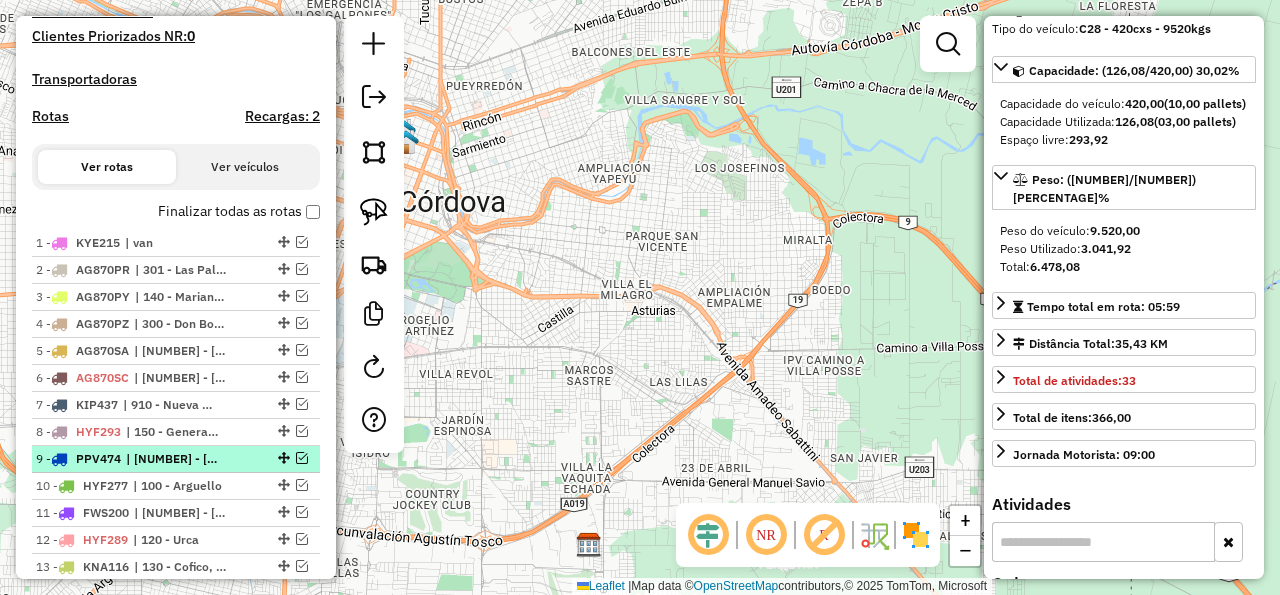 click on "| [NUMBER] - [NAME], [NUMBER] - [NAME]" at bounding box center (172, 459) 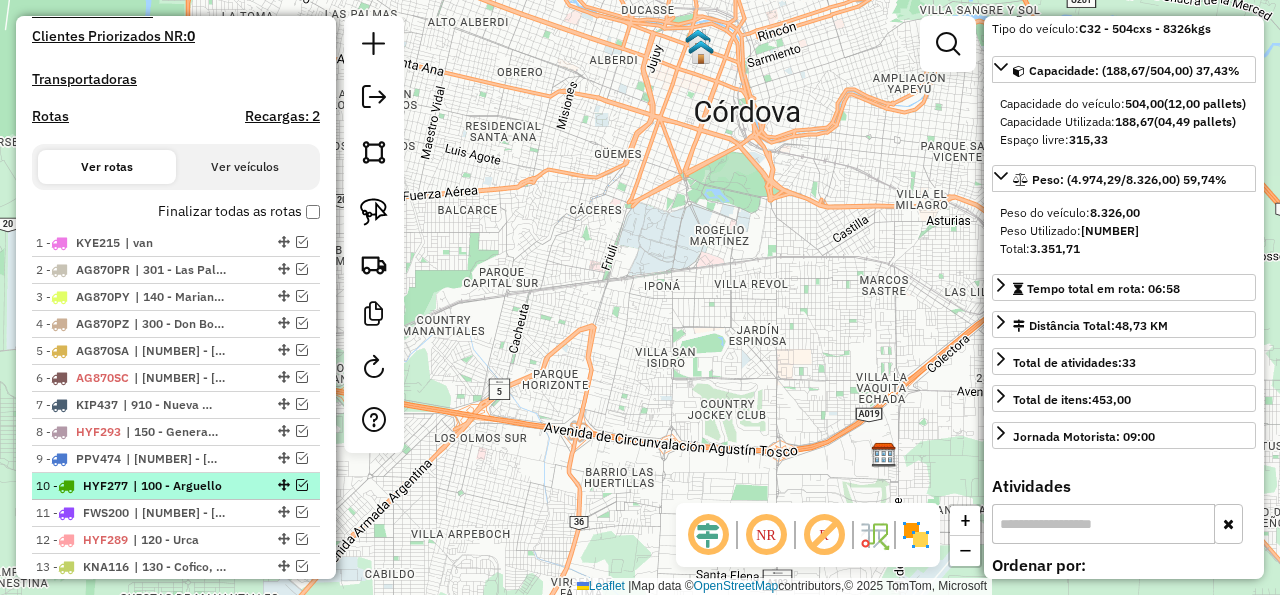 click on "| 100 - Arguello" at bounding box center [179, 486] 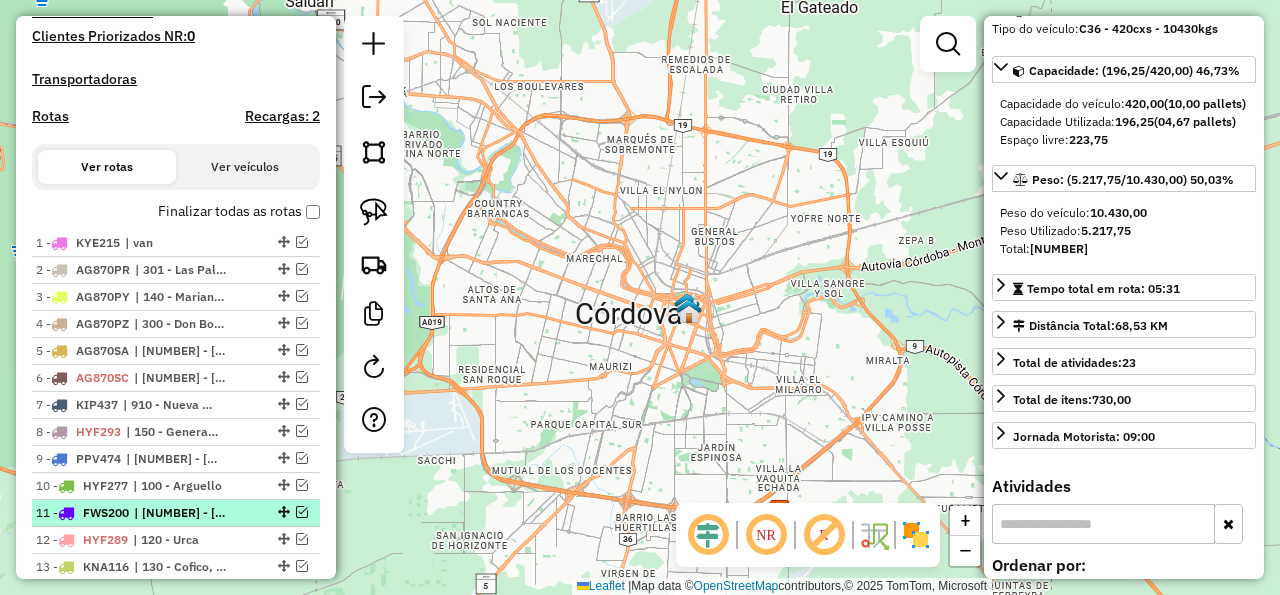 click on "[NUMBER] - [CODE] | [NUMBER] - [STREET] [NUMBER] - [STREET] [NUMBER] - [STREET] [NUMBER] - [STREET] [NUMBER] - [STREET] | [NUMBER] - [STREET], [NUMBER] - [STREET], [NUMBER] - [STREET], [NUMBER] - [STREET], [NUMBER] - [STREET] | [NUMBER] - [STREET], [NUMBER] - [STREET] | [NUMBER] - [STREET] | [NUMBER] - [STREET] | [NUMBER] - [STREET], [NUMBER] - [STREET] | [NUMBER] - [STREET], [NUMBER] - [STREET] | [NUMBER] - [STREET] | [NUMBER] - [STREET] | [NUMBER] - [STREET], [NUMBER] - [STREET], [NUMBER] - [STREET], [NUMBER] - [STREET], [NUMBER] - [STREET] | [NUMBER] - [STREET], [NUMBER] - [STREET] | [NUMBER] - [STREET] | [NUMBER] - [STREET] | [NUMBER] - [STREET] | [NUMBER] - [STREET] | [NUMBER] - [STREET], [NUMBER] - [STREET], [NUMBER] - [STREET], [NUMBER] - [STREET], [NUMBER] - [STREET] | [NUMBER] - [STREET], [NUMBER] - [STREET] | [NUMBER] - [STREET]" at bounding box center (176, 473) 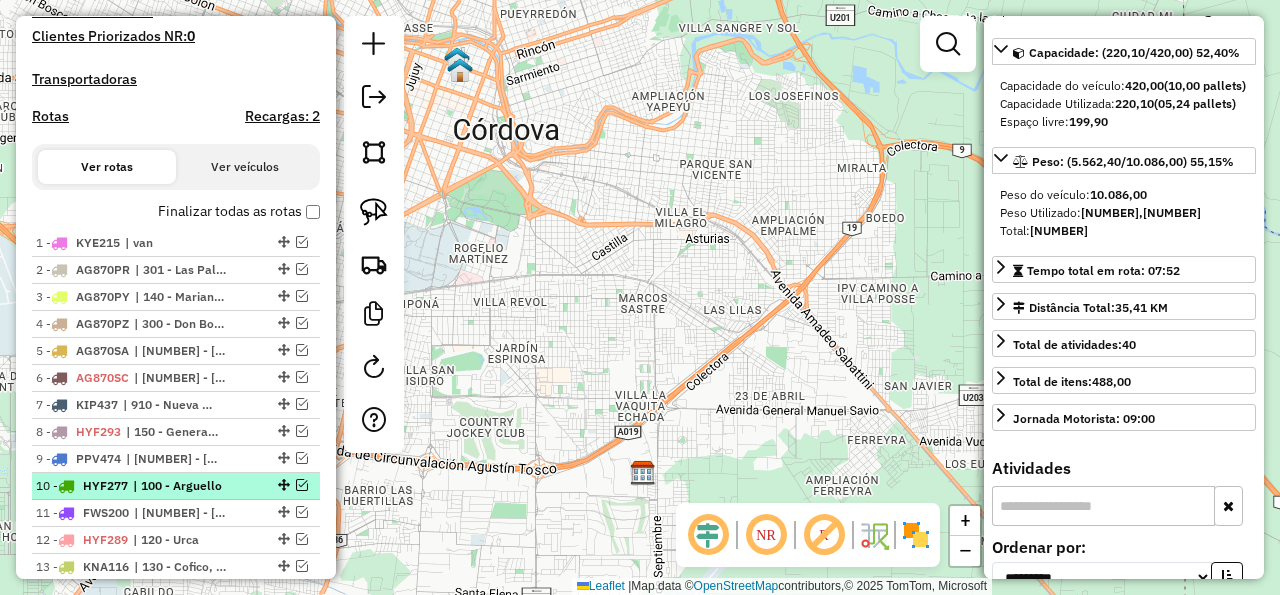 click on "| 100 - Arguello" at bounding box center [179, 486] 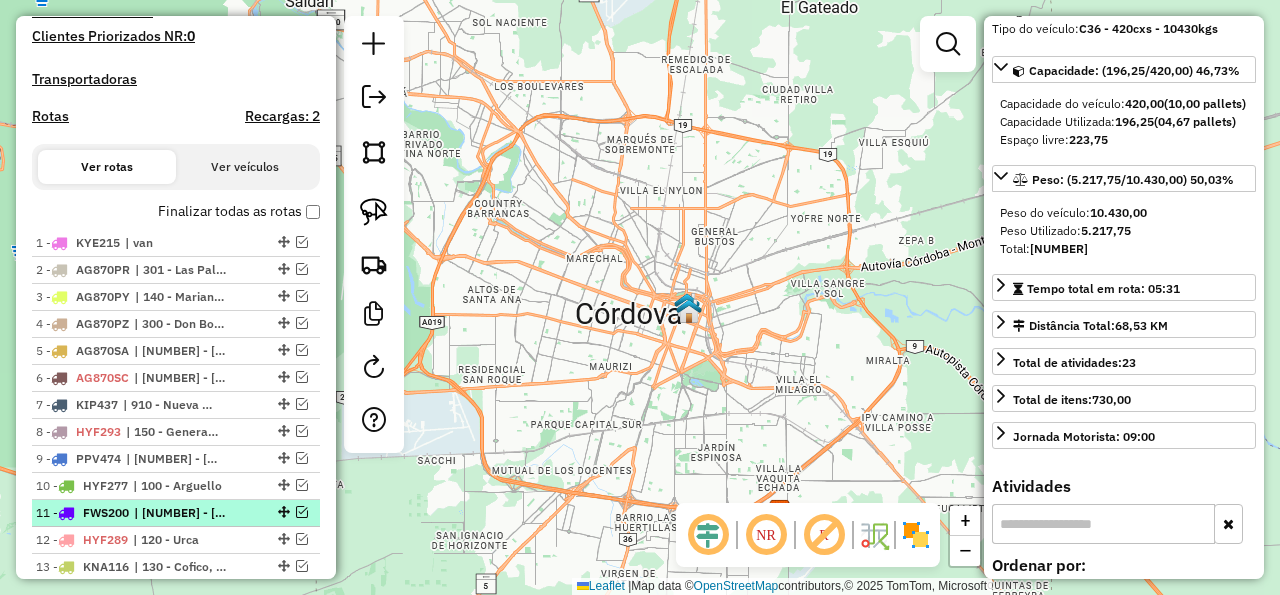 click on "| [NUMBER] - [STREET], [NUMBER] - [STREET]" at bounding box center [180, 513] 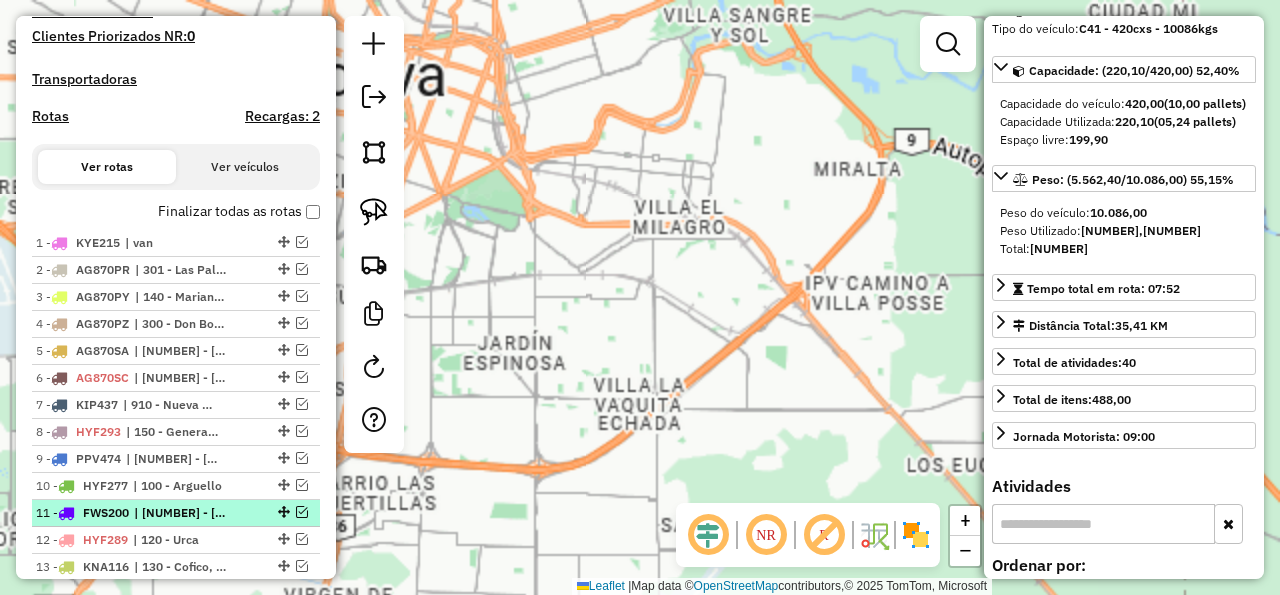 scroll, scrollTop: 180, scrollLeft: 0, axis: vertical 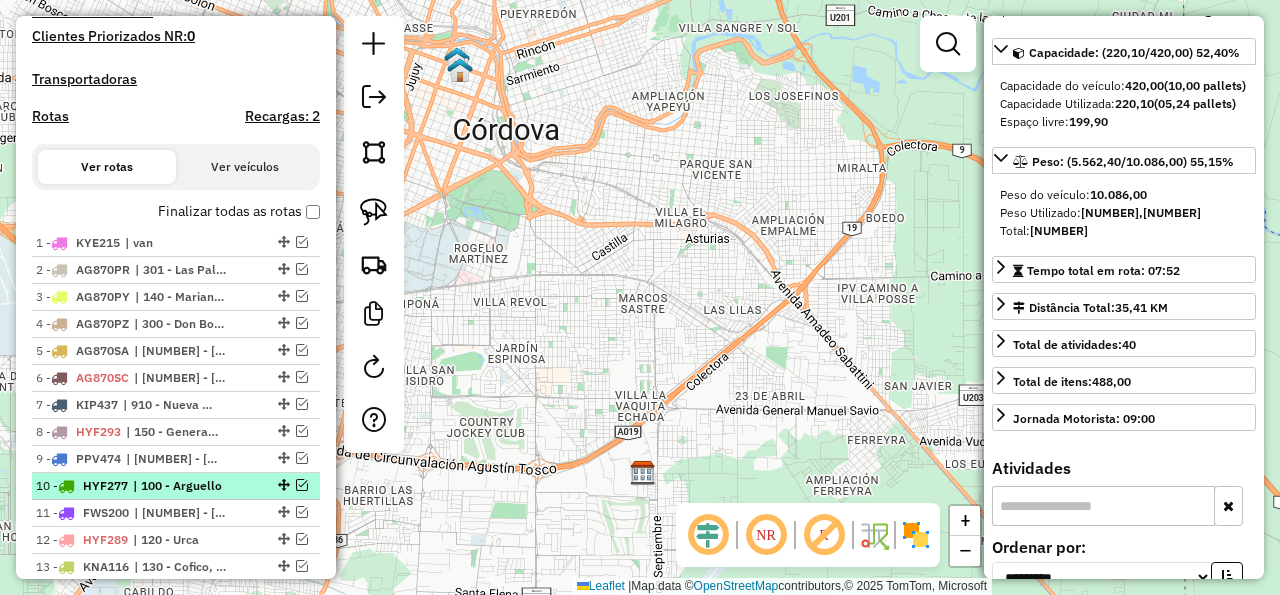 click on "| 100 - Arguello" at bounding box center (179, 486) 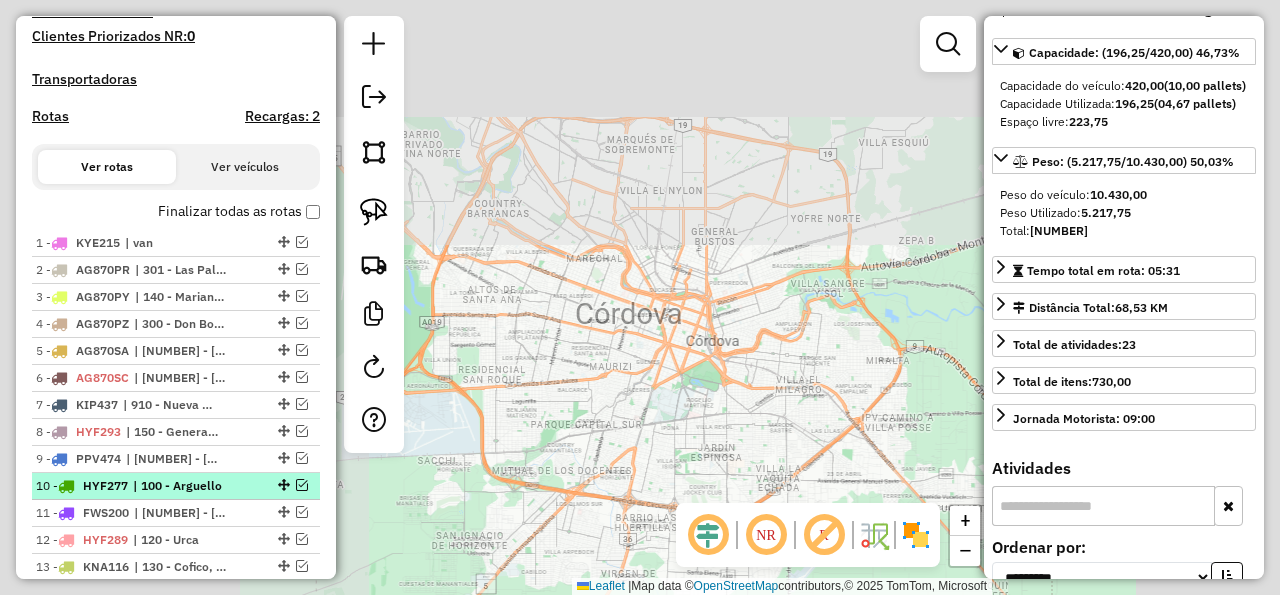 scroll, scrollTop: 162, scrollLeft: 0, axis: vertical 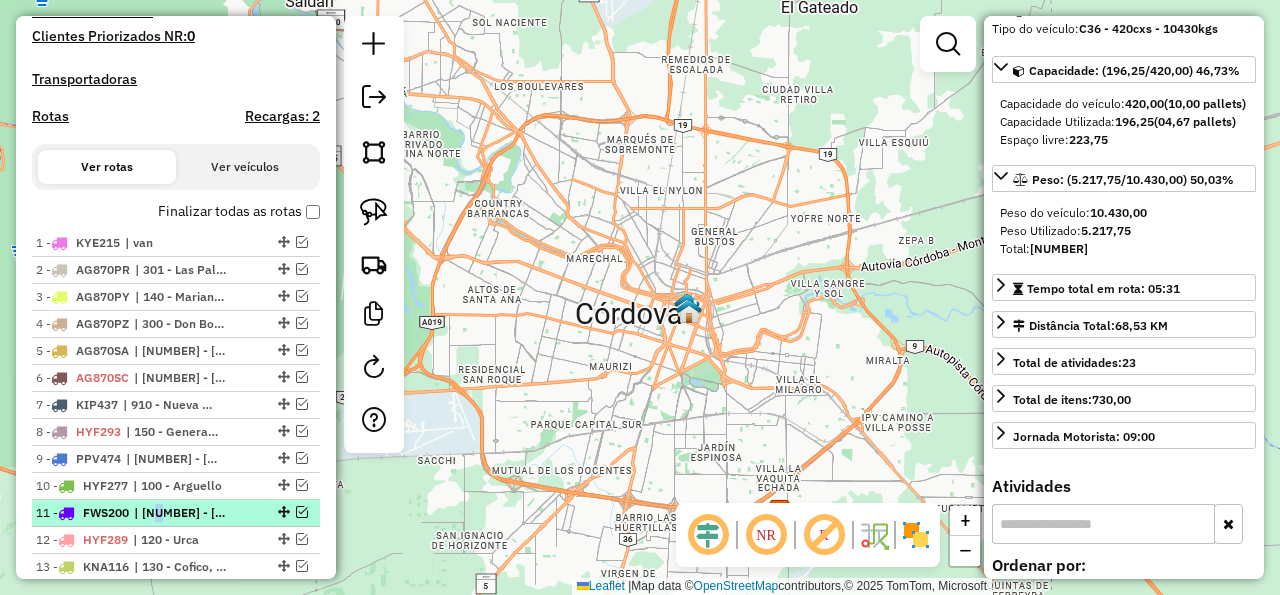 click on "| [NUMBER] - [STREET], [NUMBER] - [STREET]" at bounding box center (180, 513) 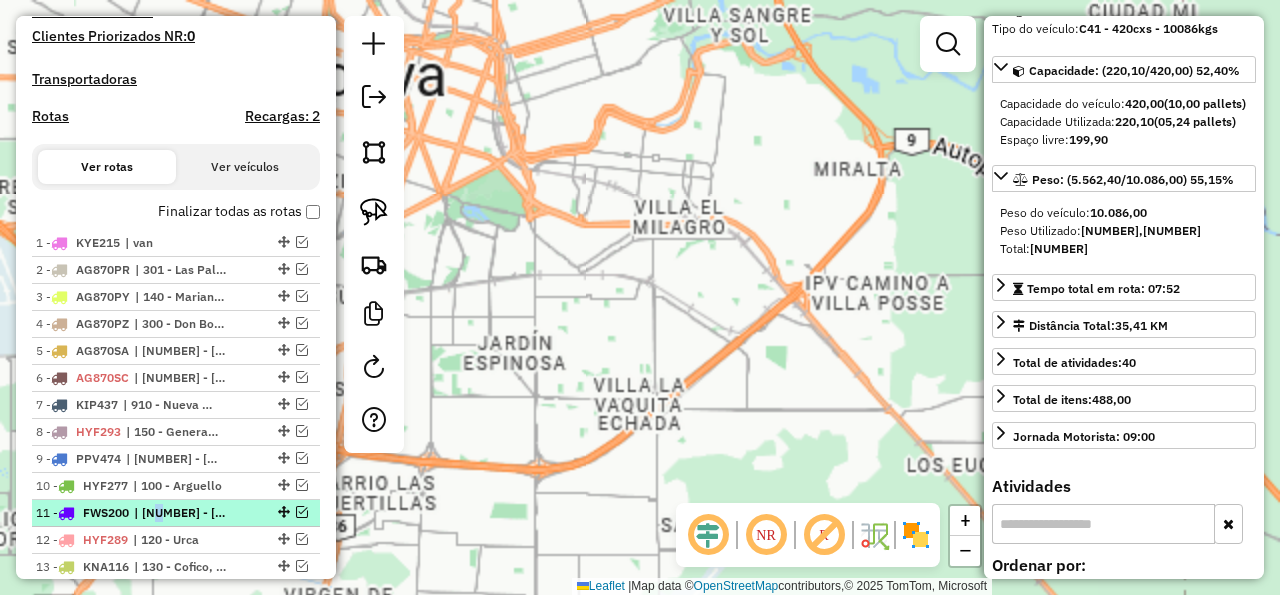 scroll, scrollTop: 180, scrollLeft: 0, axis: vertical 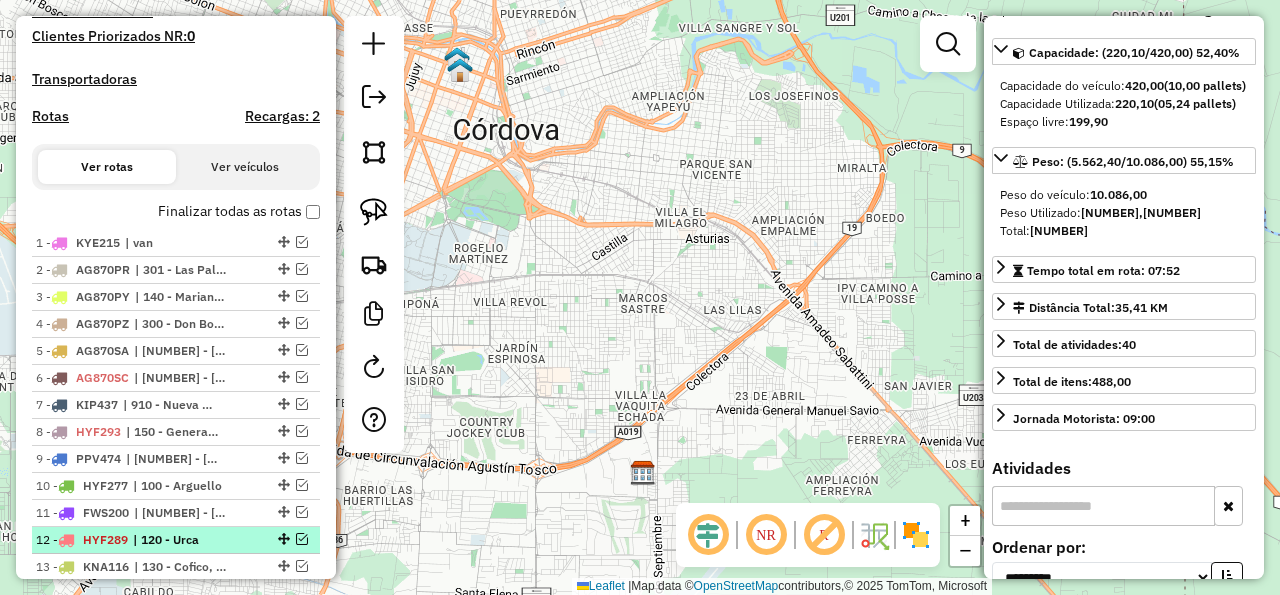 click on "| 120 - Urca" at bounding box center [179, 540] 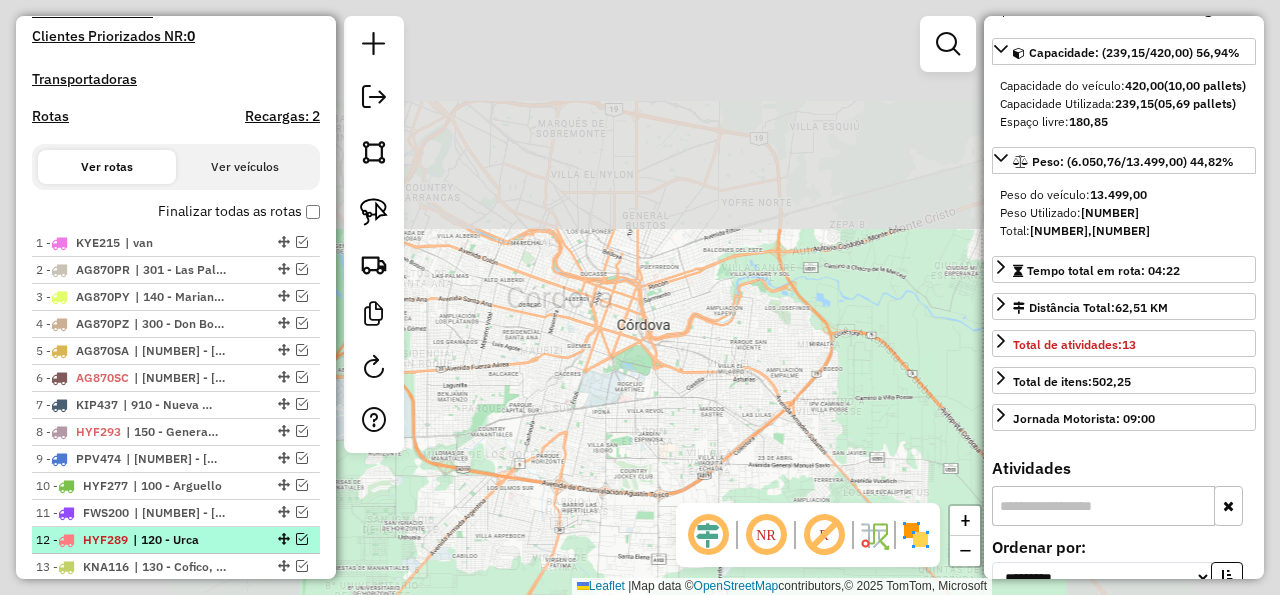 scroll, scrollTop: 162, scrollLeft: 0, axis: vertical 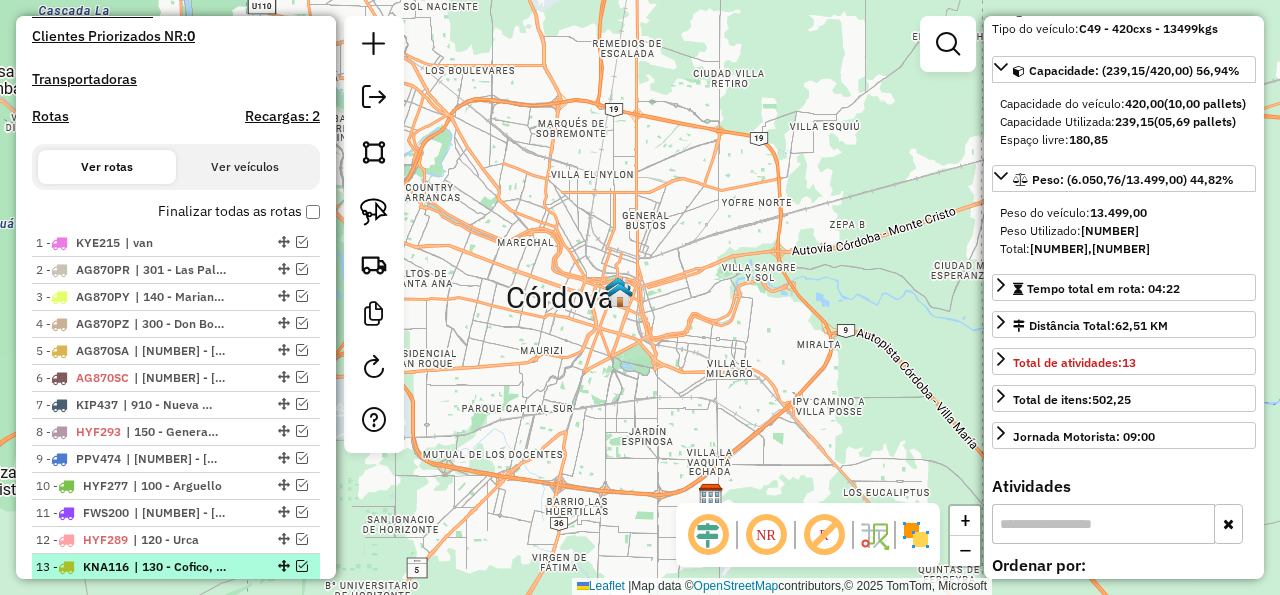 click on "| 130 - Cofico, 131- Alta Cordoba, 132 - Talleres, 143 - Yofre, 150 - General Paz" at bounding box center [180, 567] 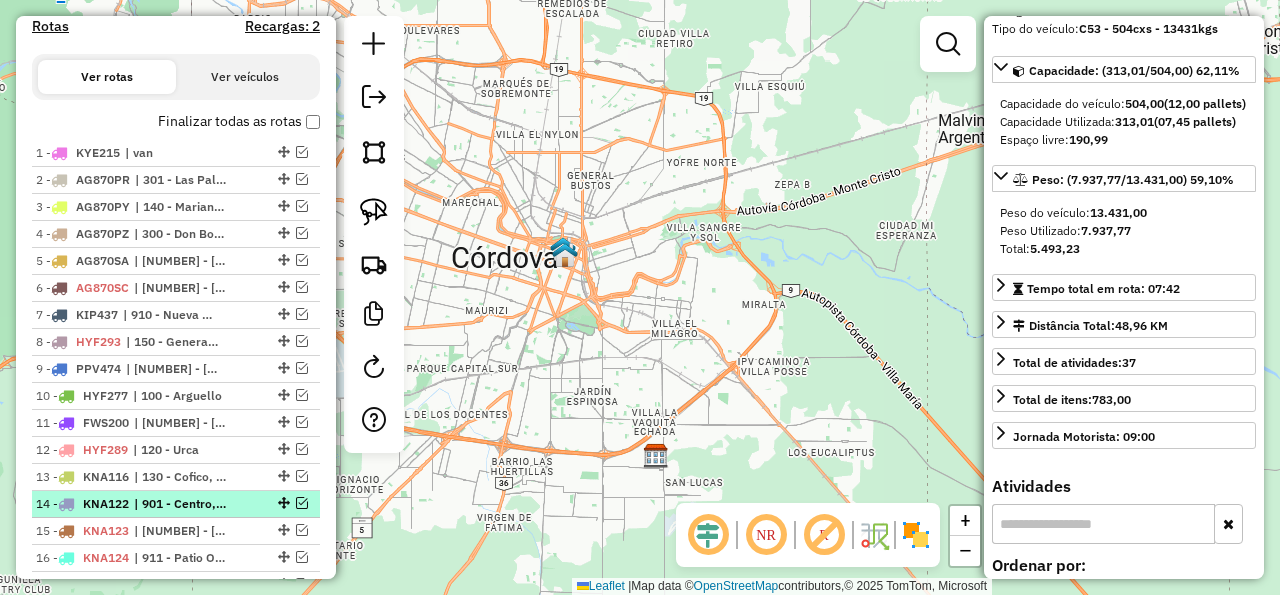 scroll, scrollTop: 801, scrollLeft: 0, axis: vertical 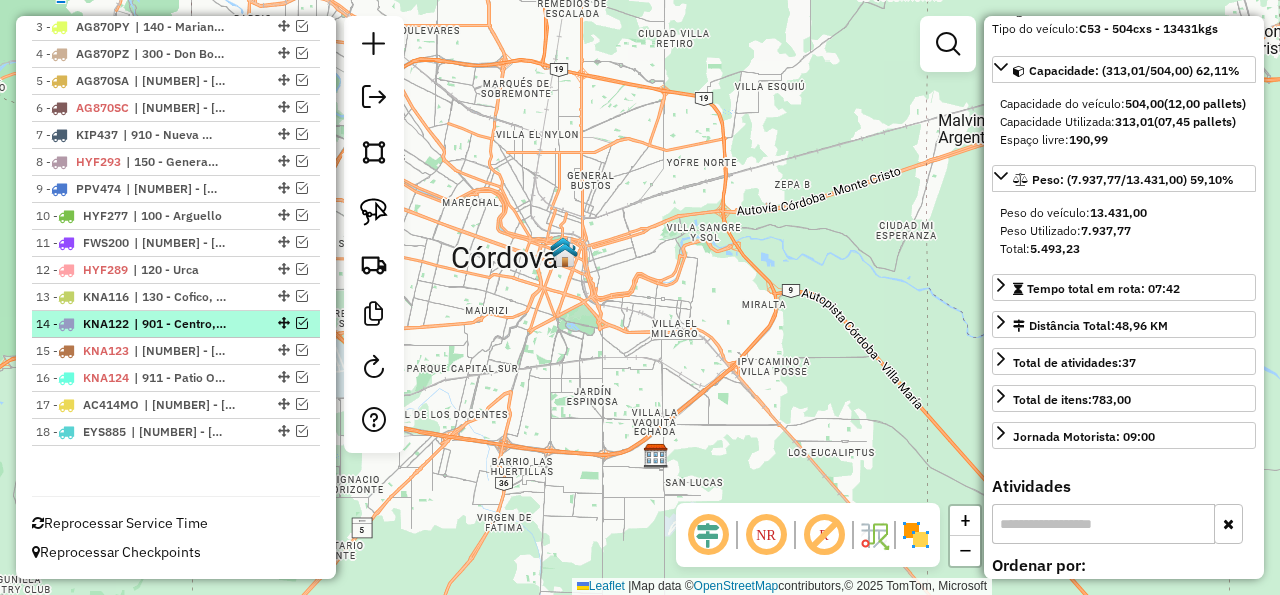 click on "KNA122" at bounding box center [106, 323] 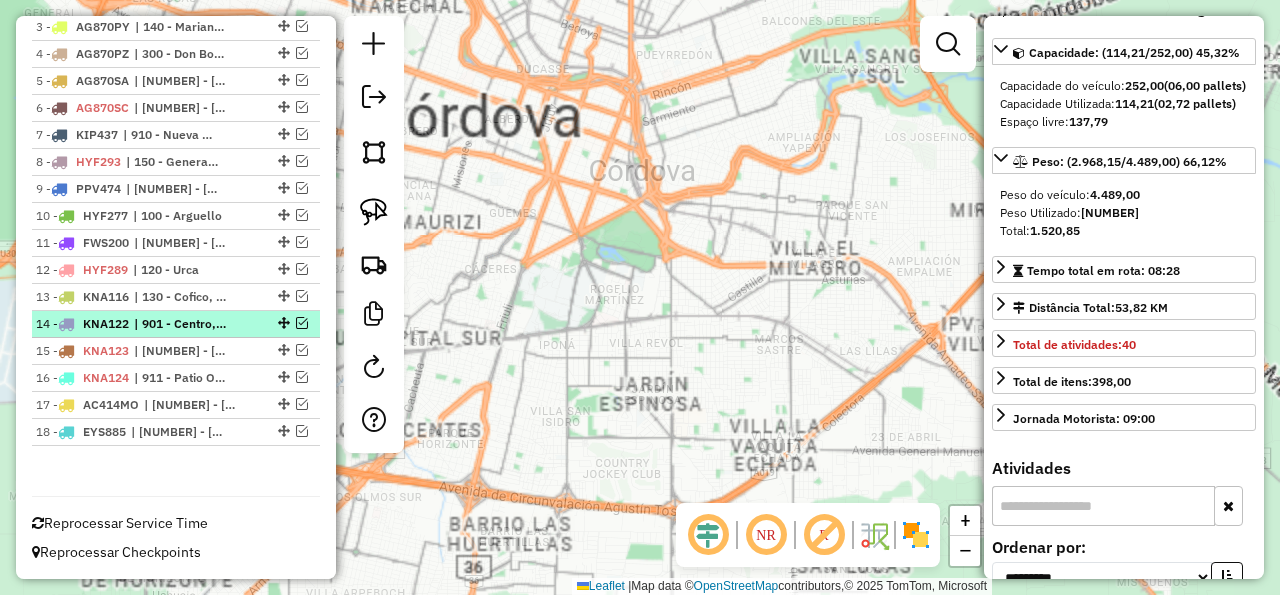 scroll, scrollTop: 180, scrollLeft: 0, axis: vertical 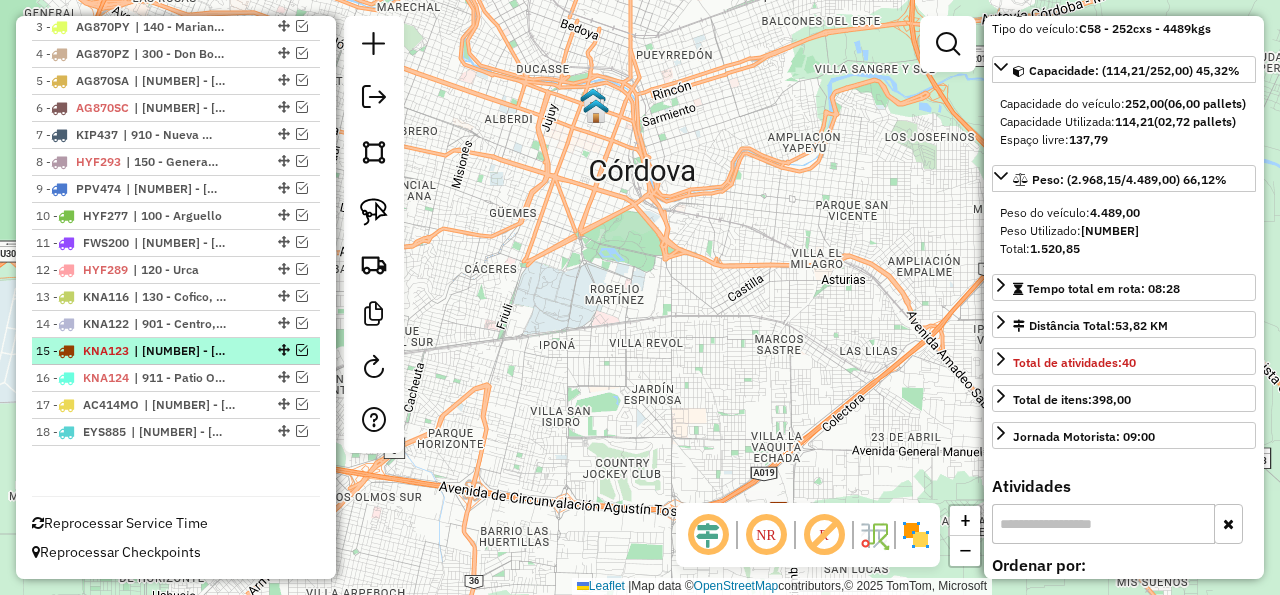 click on "KNA123" at bounding box center (106, 350) 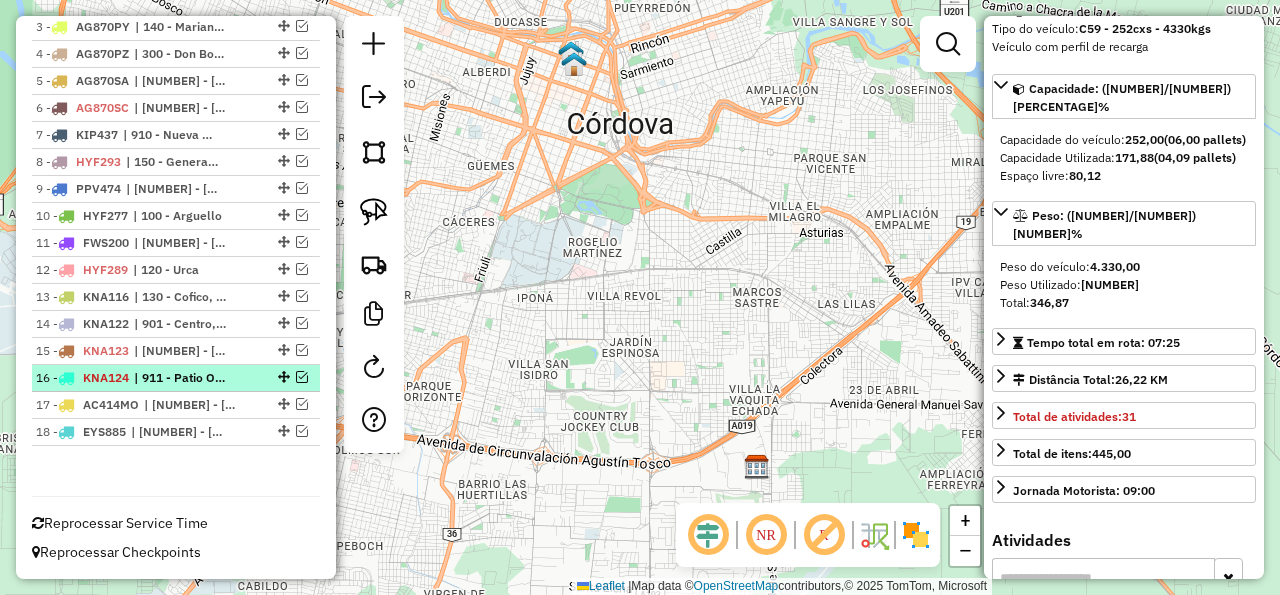 click on "KNA124" at bounding box center (106, 377) 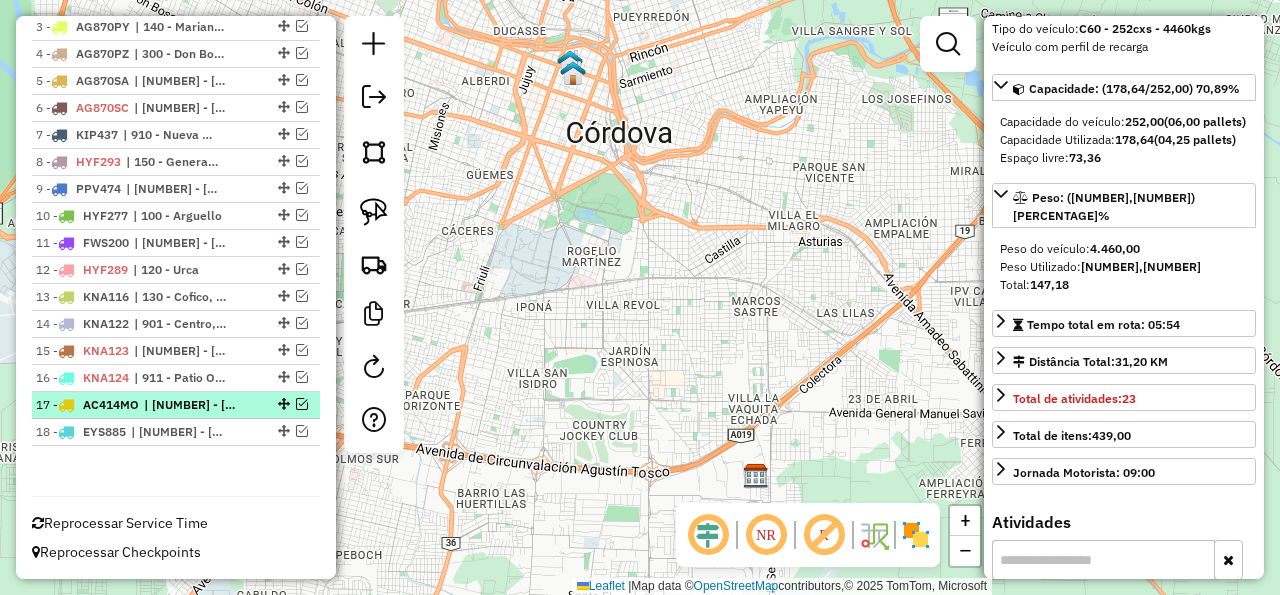 click on "| [NUMBER] - [STREET], [NUMBER] - [STREET], [NUMBER] - [STREET], [NUMBER] - [STREET], [NUMBER] - [STREET]" at bounding box center (176, 405) 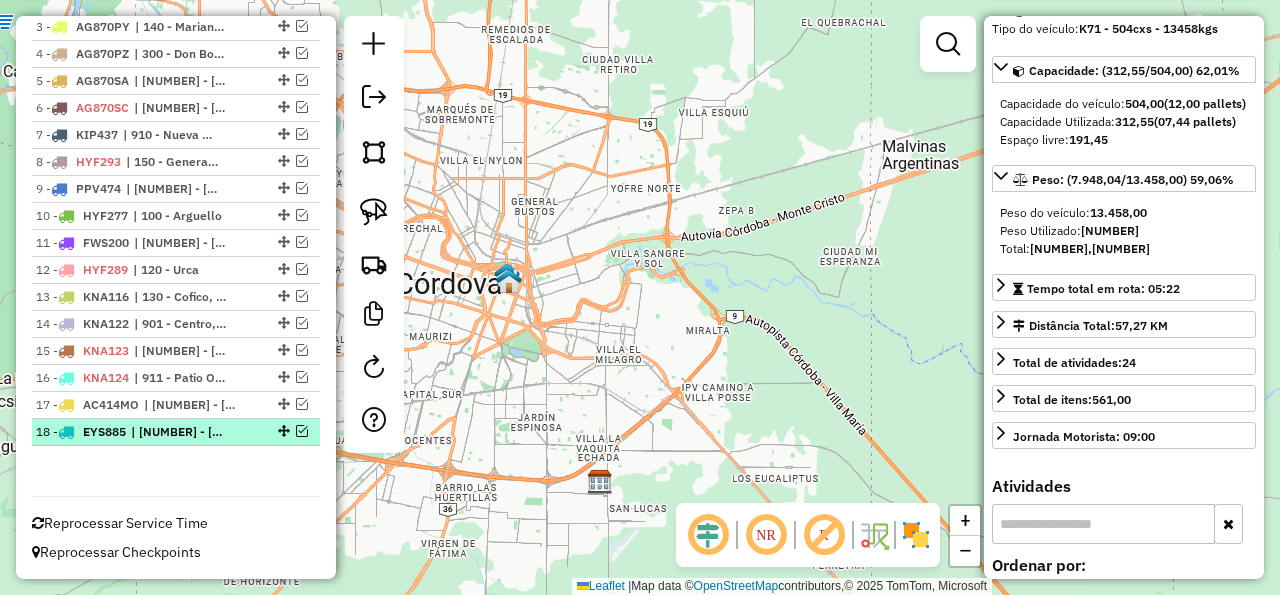 click on "| [NUMBER] - [CODE] | [NUMBER] - [STREET]" at bounding box center (176, 432) 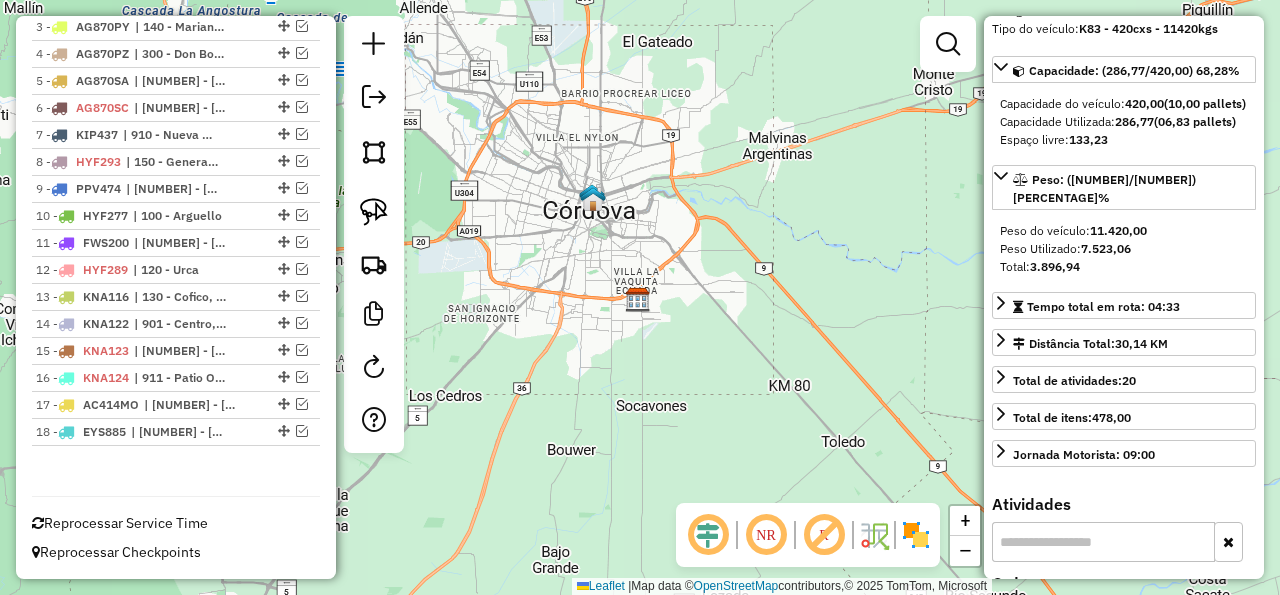 drag, startPoint x: 644, startPoint y: 280, endPoint x: 810, endPoint y: 444, distance: 233.34952 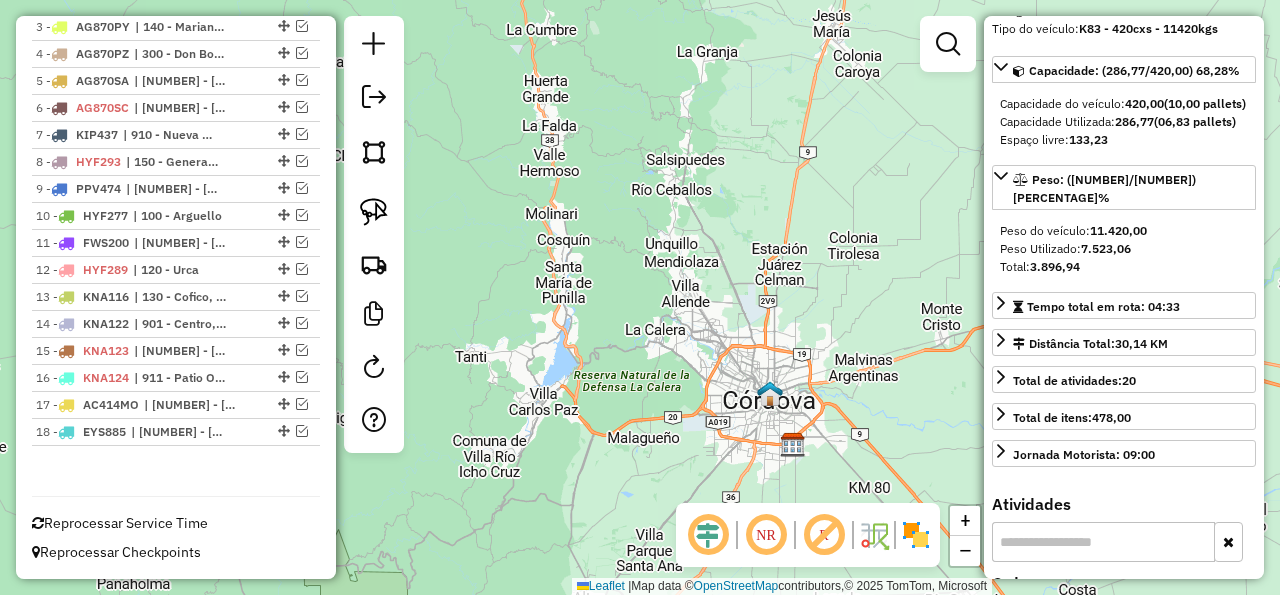 click 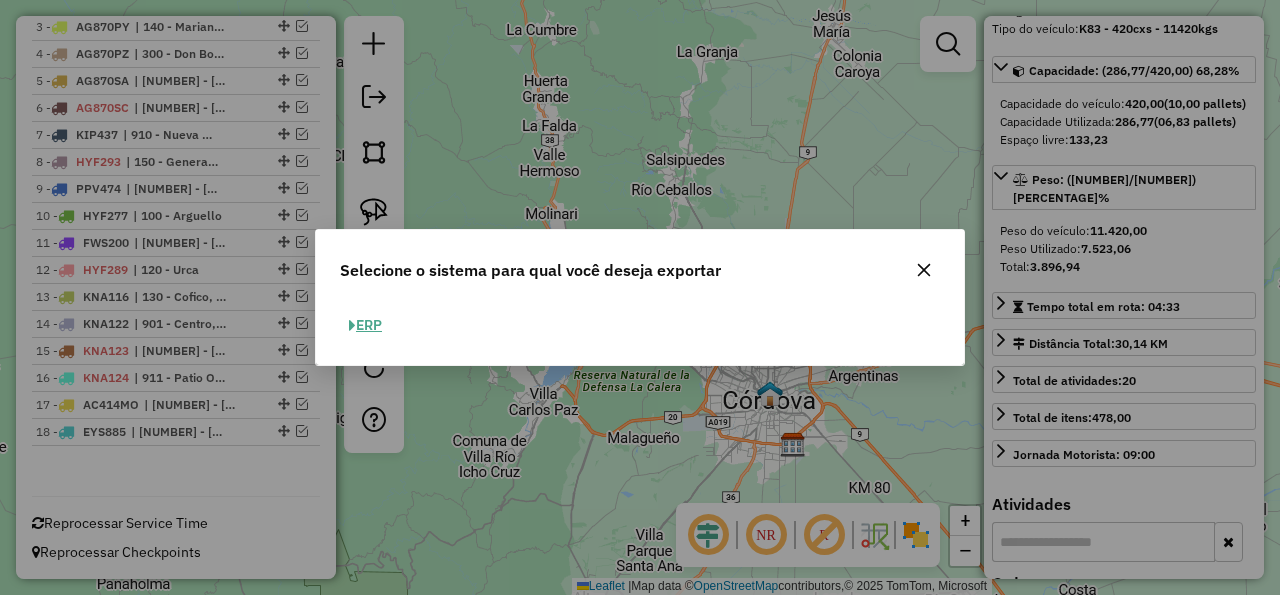 click on "ERP" 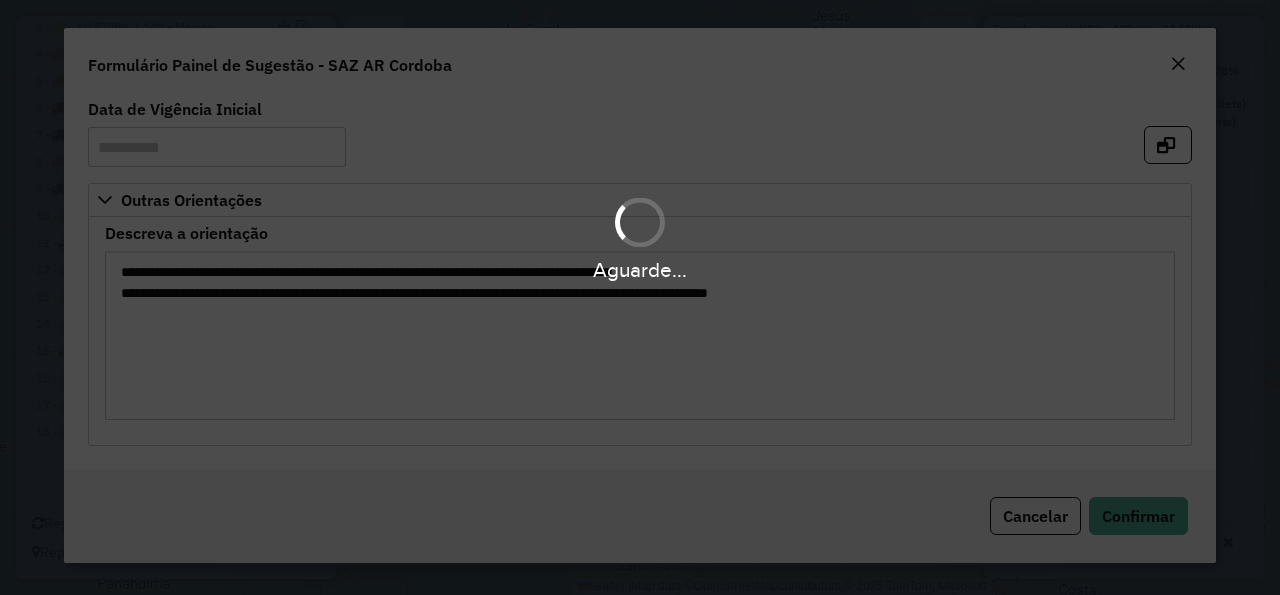 click on "Aguarde..." at bounding box center [640, 297] 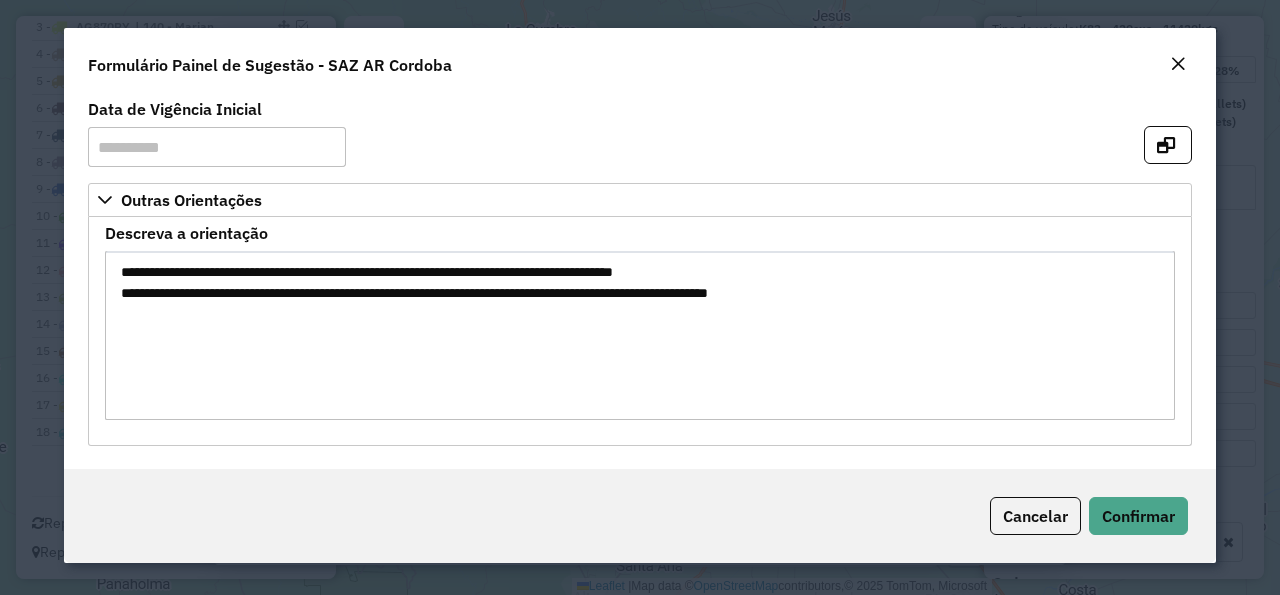 click 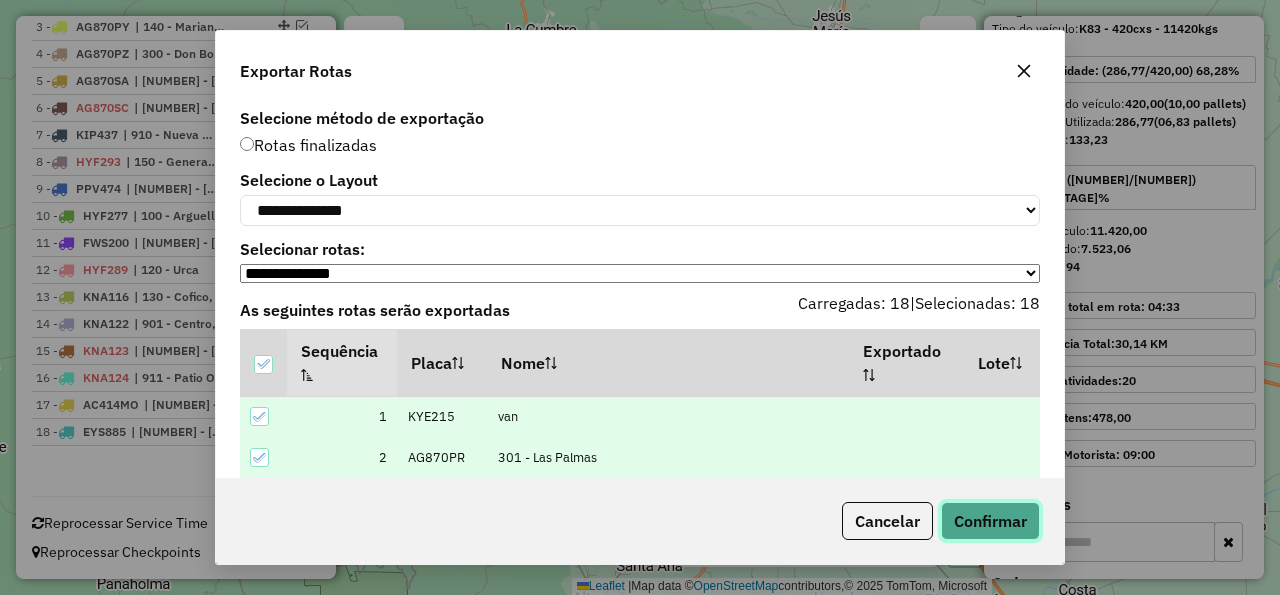 click on "Confirmar" 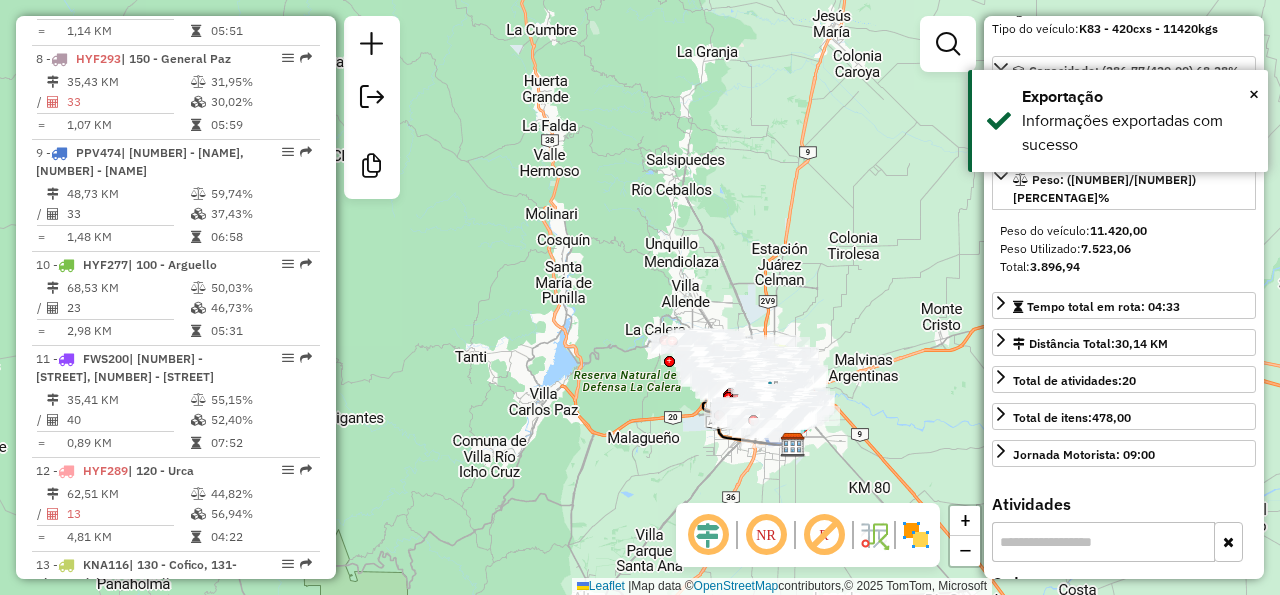 scroll, scrollTop: 2246, scrollLeft: 0, axis: vertical 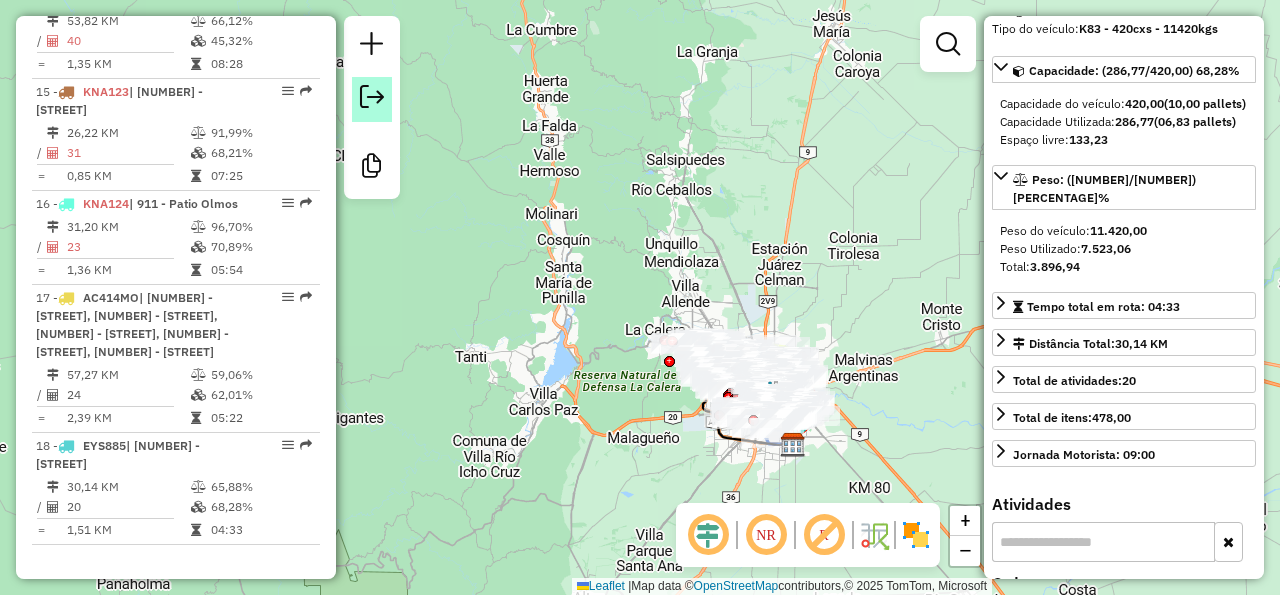 click 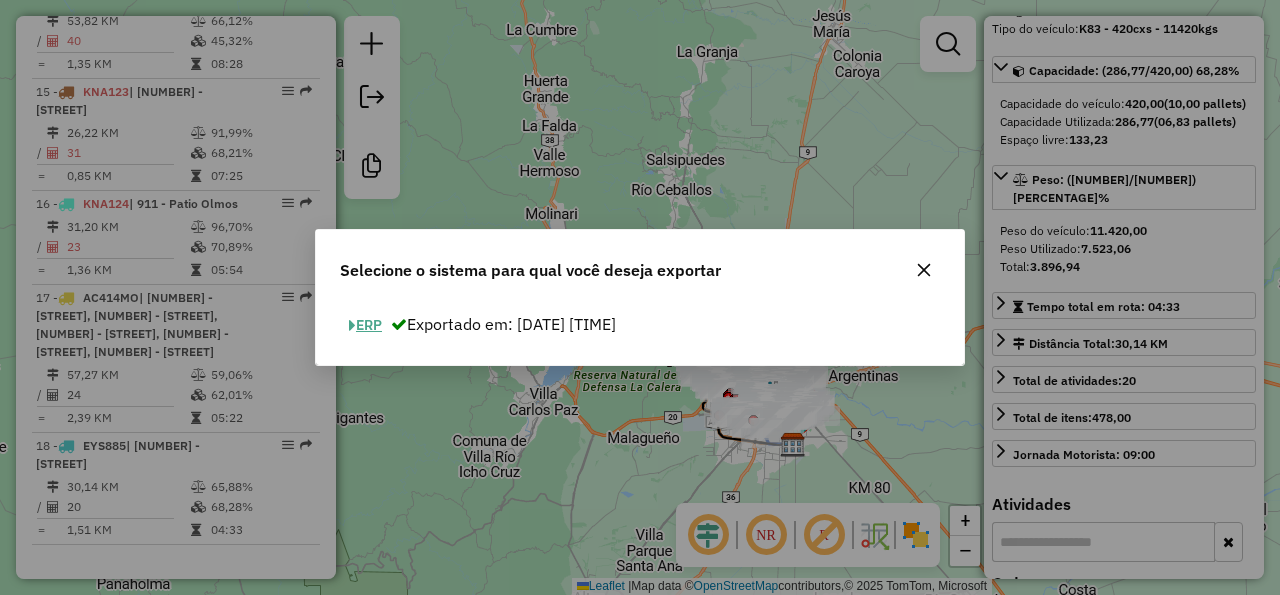 click on "ERP" 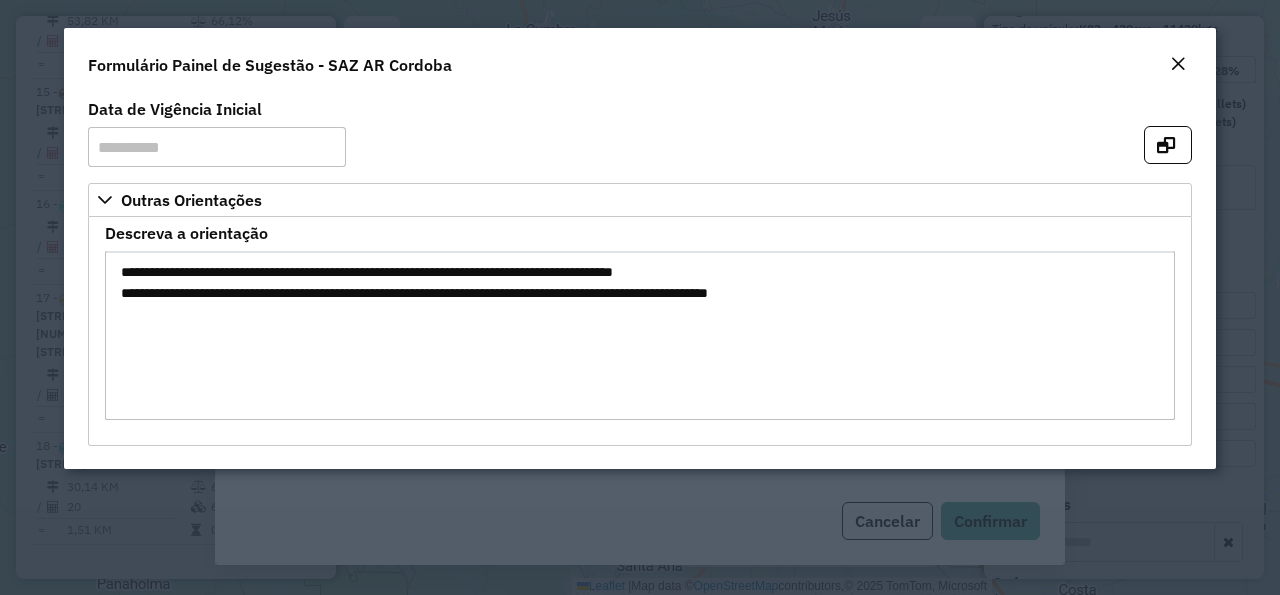 click on "Formulário Painel de Sugestão - SAZ AR Cordoba" 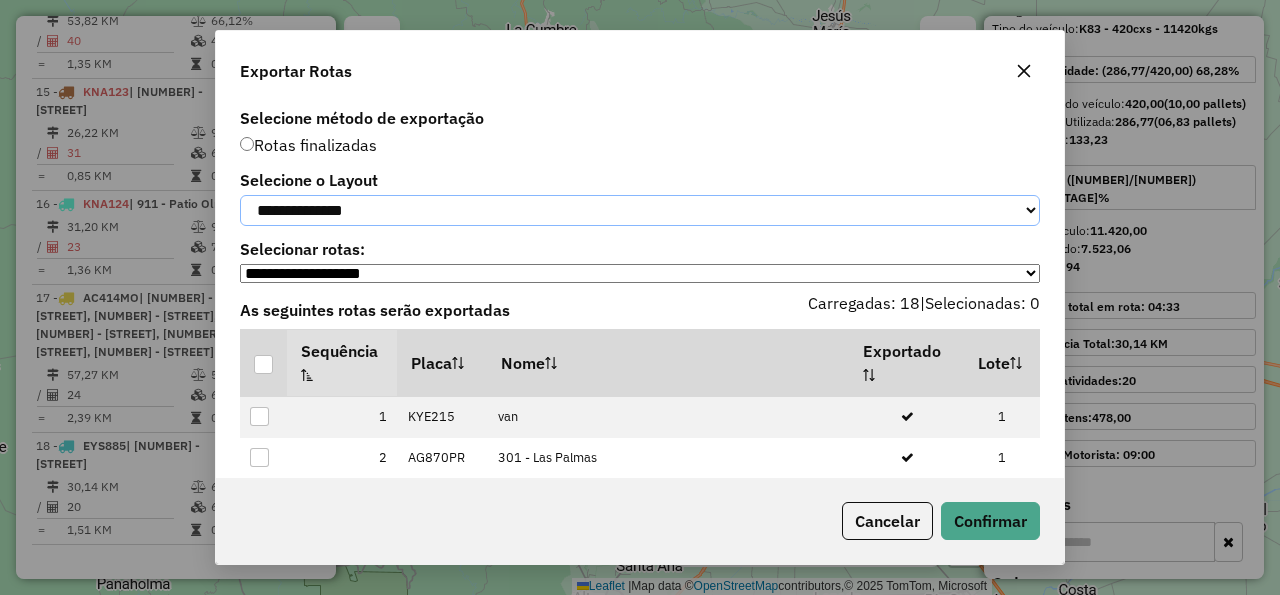 click on "**********" 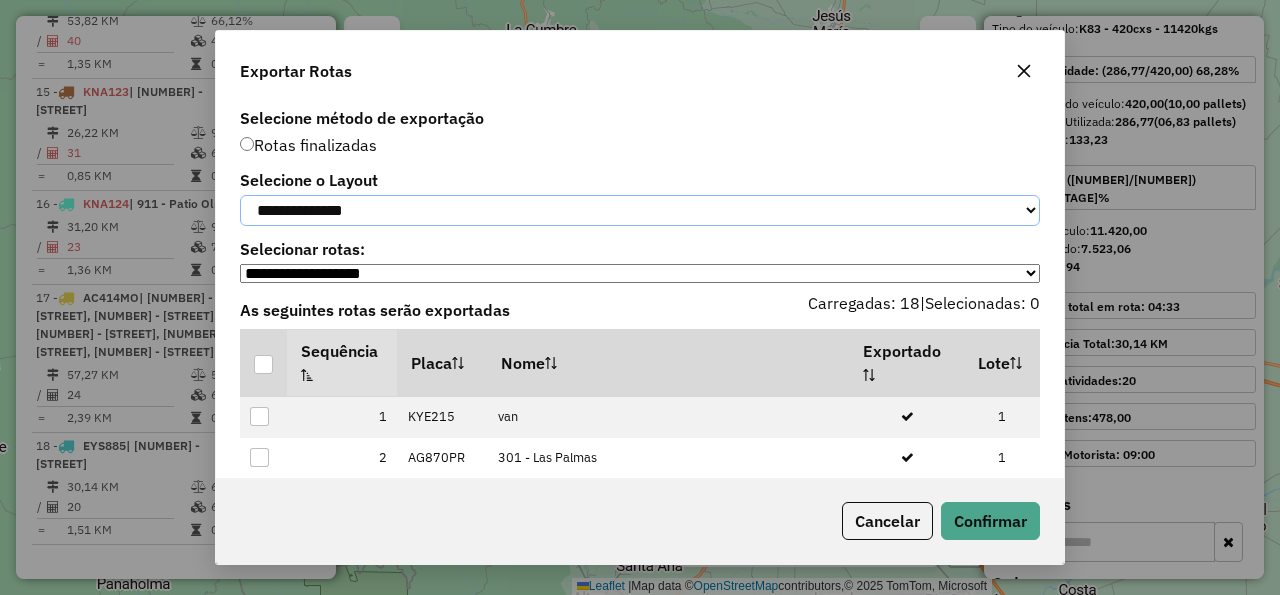 select on "*********" 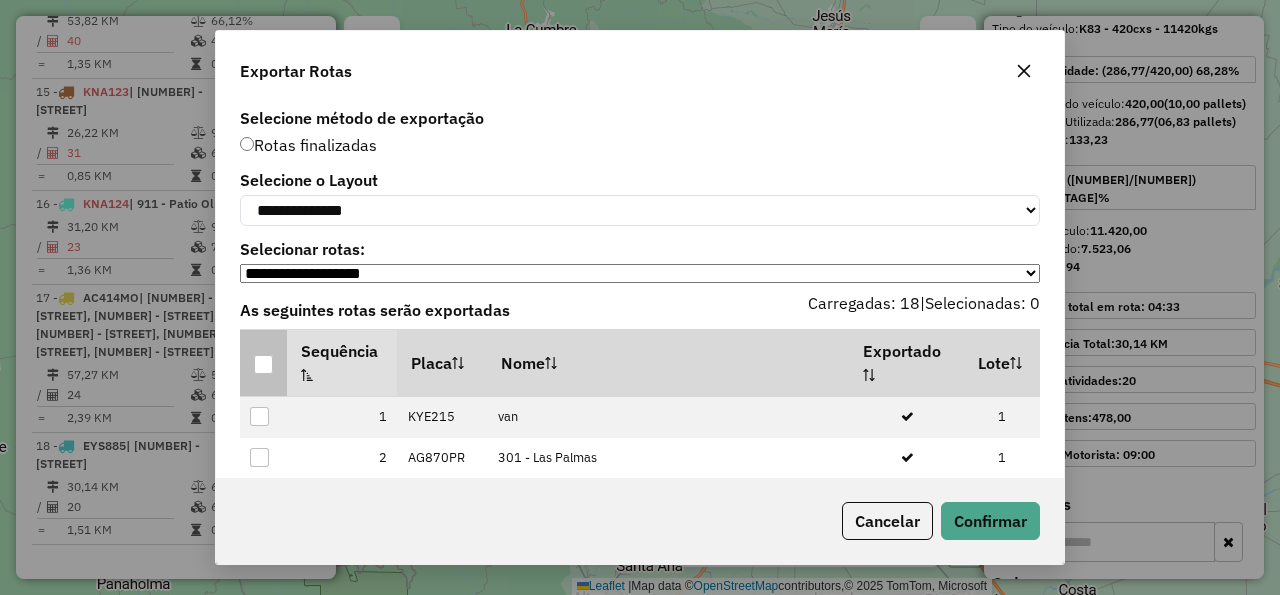 click at bounding box center (263, 364) 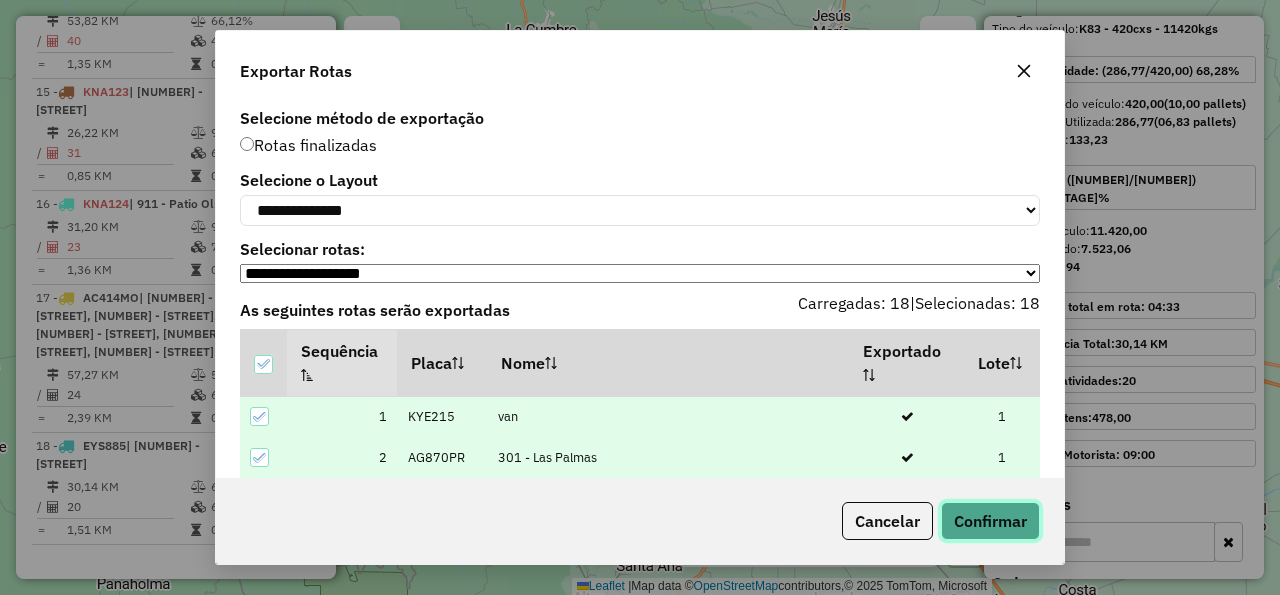 click on "Confirmar" 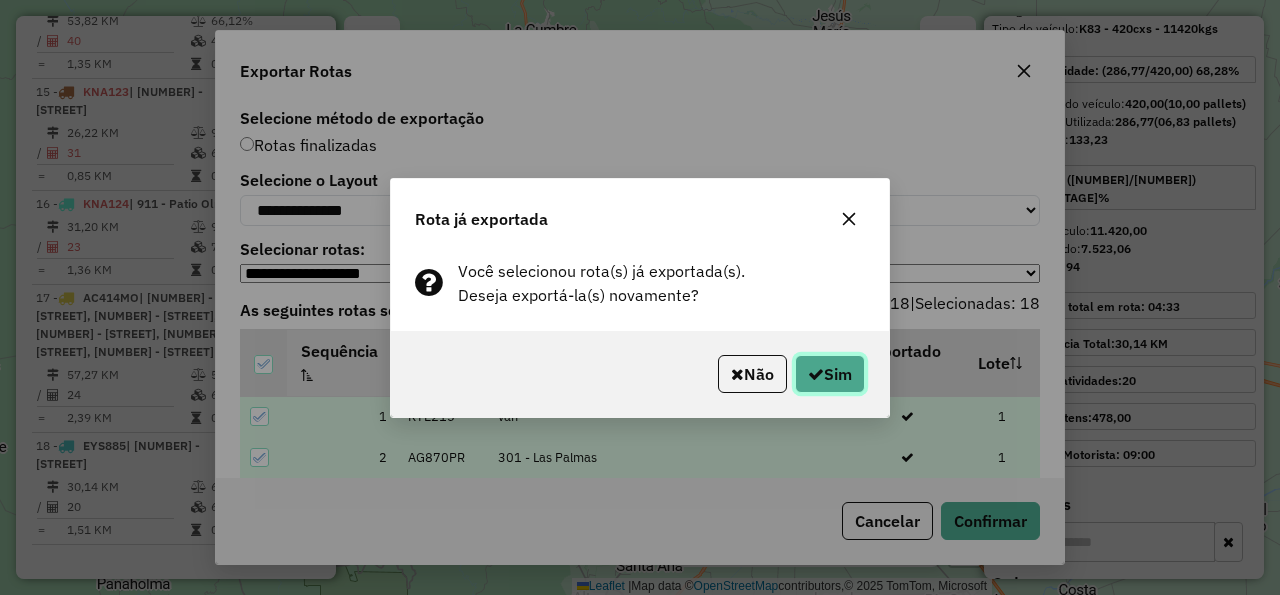 click on "Sim" 